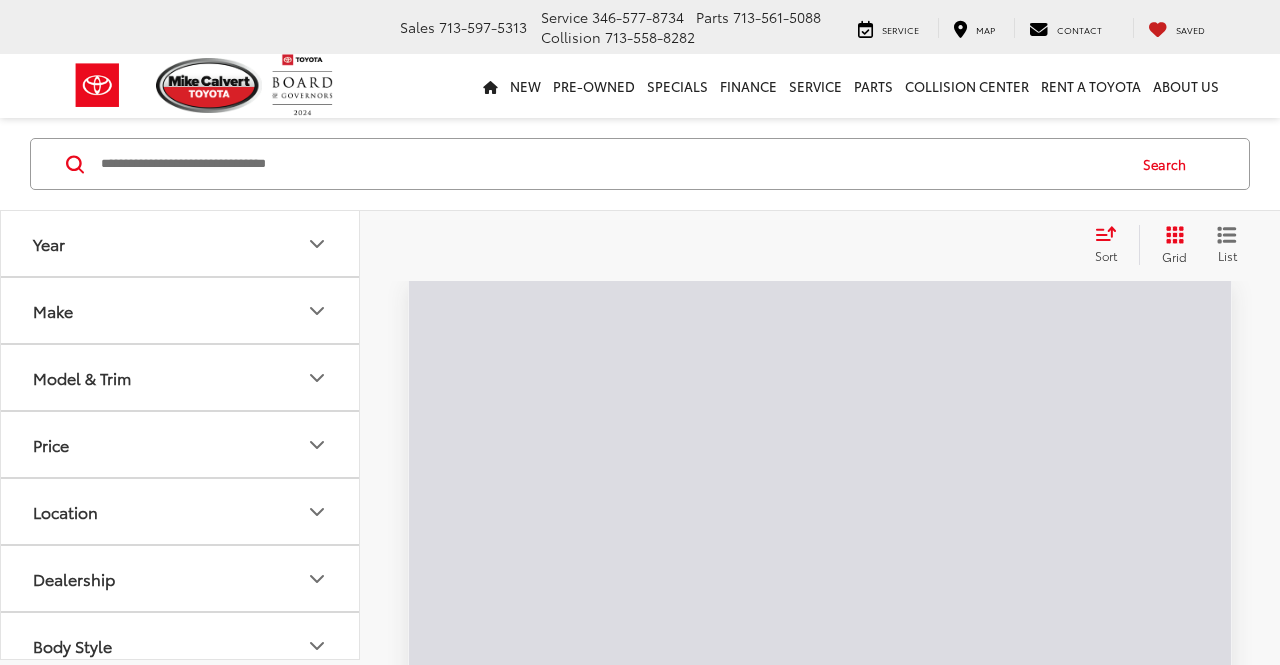 scroll, scrollTop: 0, scrollLeft: 0, axis: both 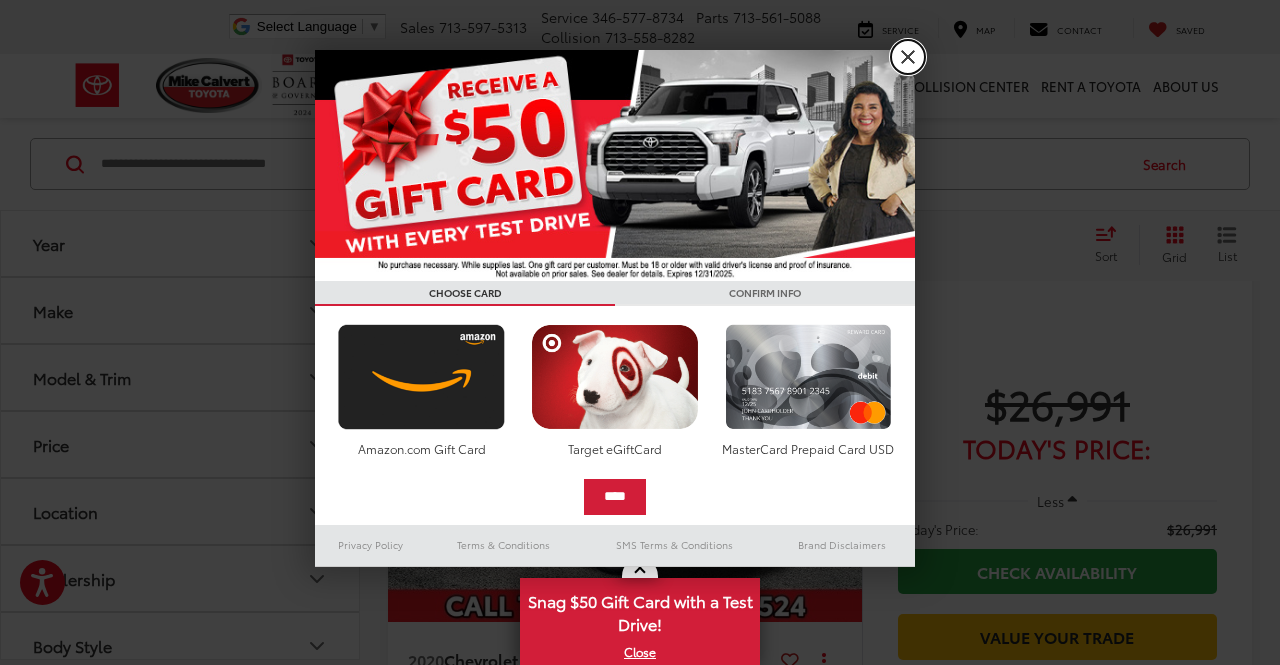 click on "X" at bounding box center [908, 57] 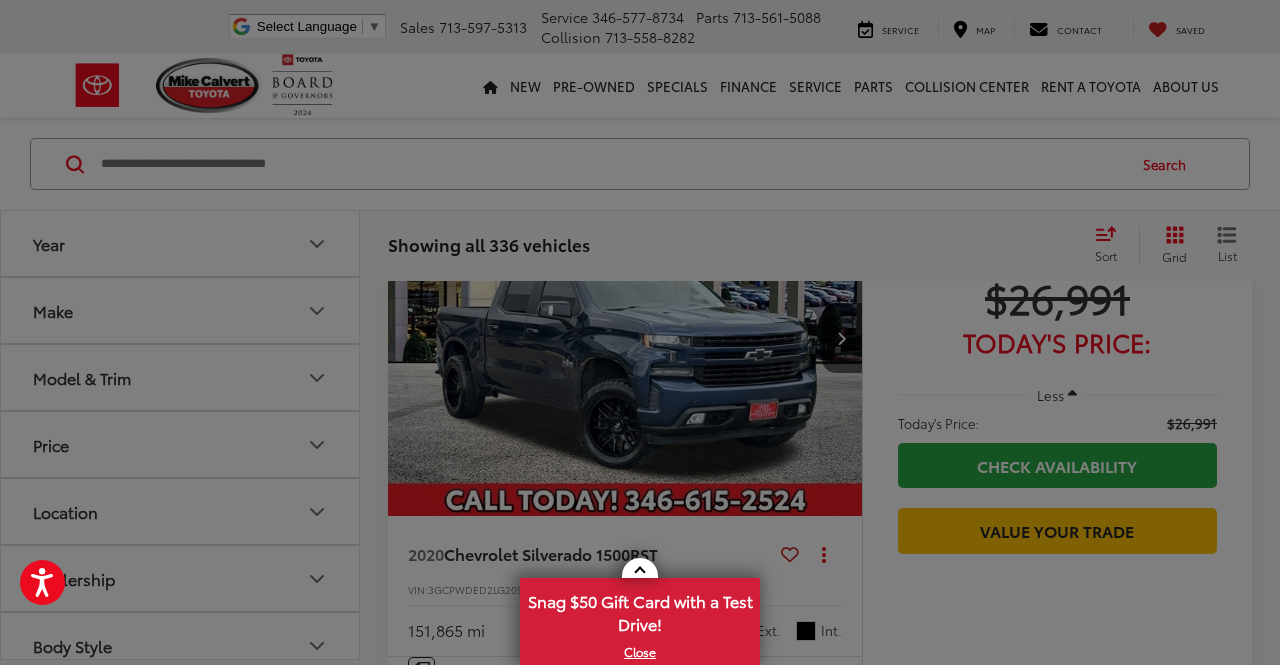 scroll, scrollTop: 194, scrollLeft: 0, axis: vertical 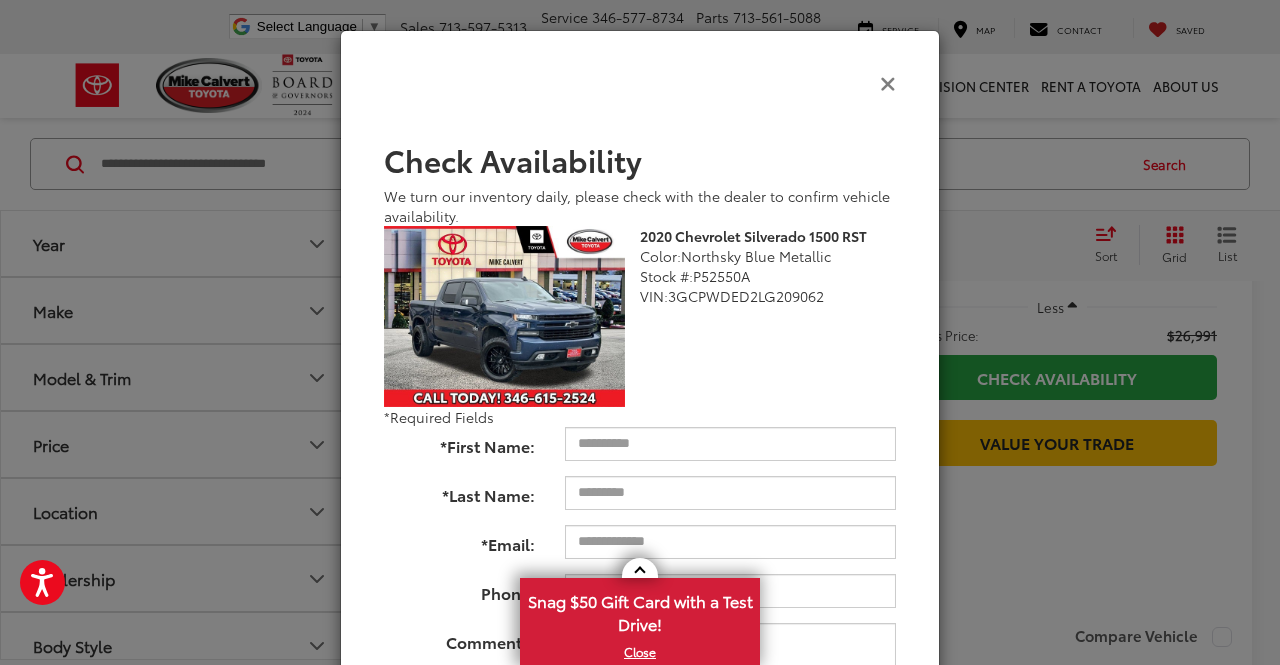 click at bounding box center [888, 82] 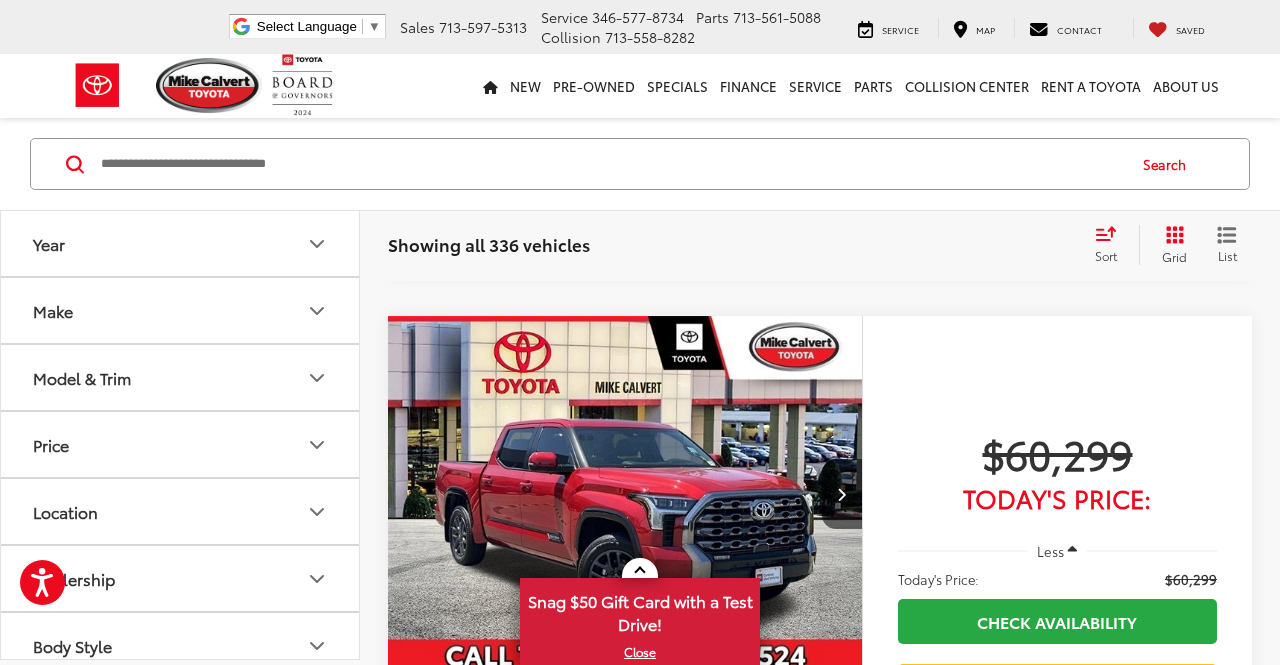 scroll, scrollTop: 1266, scrollLeft: 0, axis: vertical 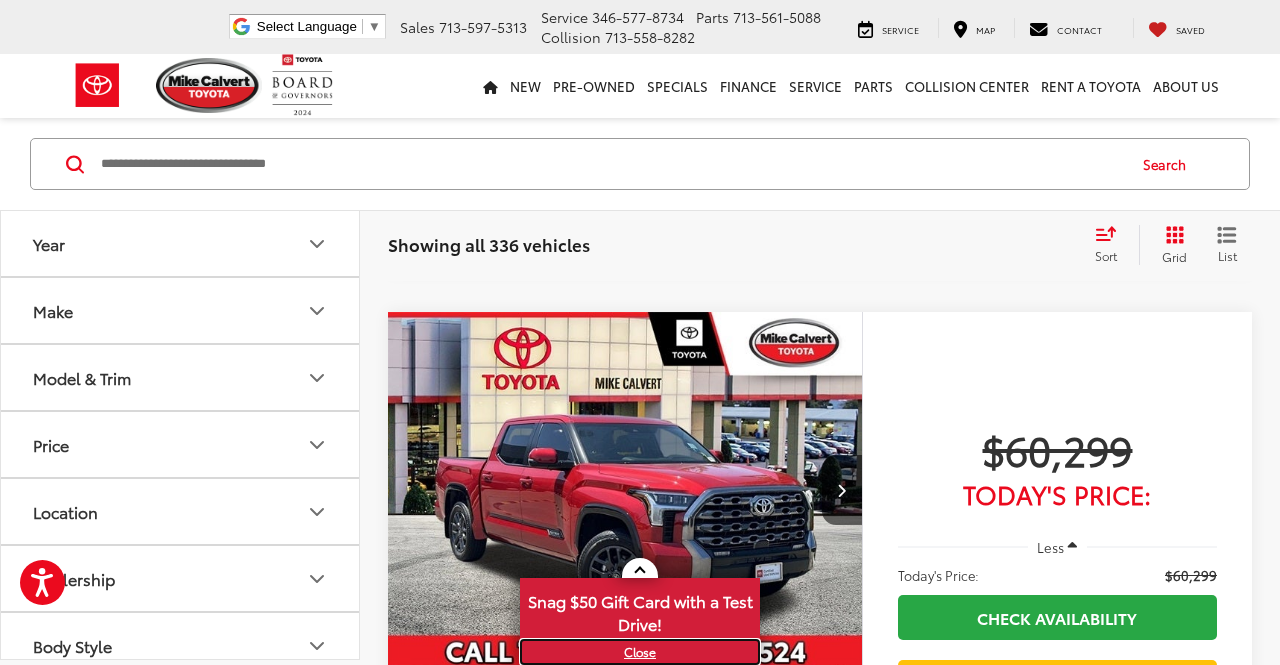 click on "X" at bounding box center (640, 652) 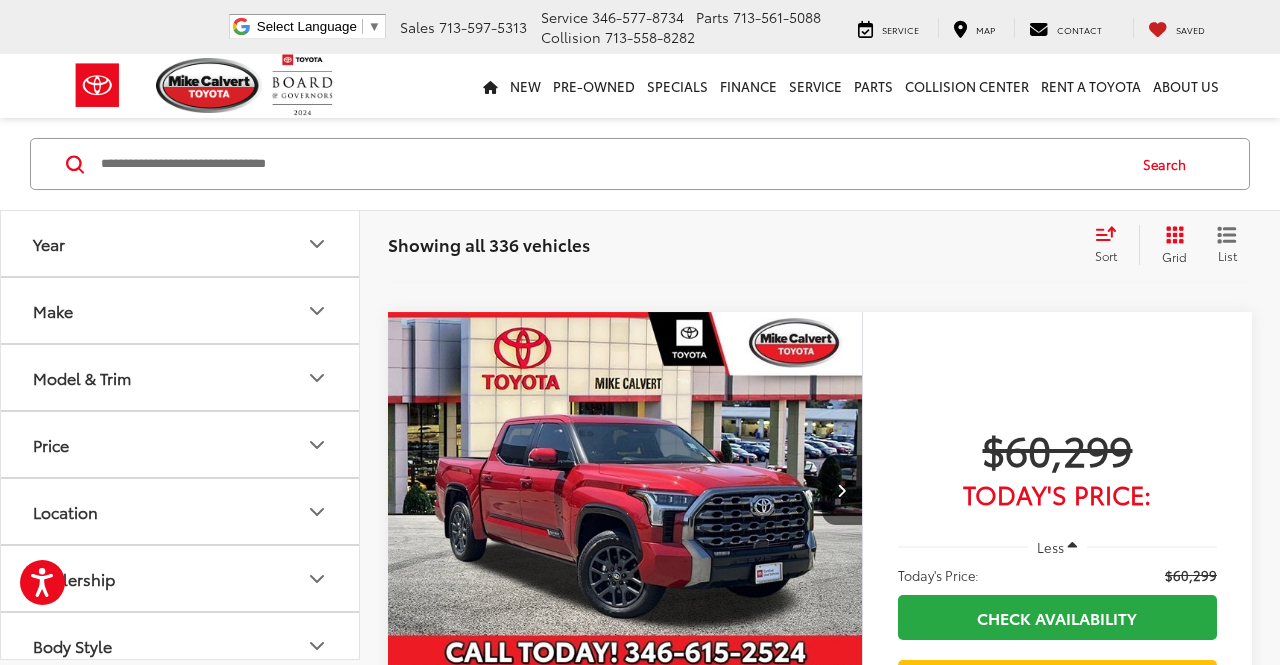click at bounding box center [611, 164] 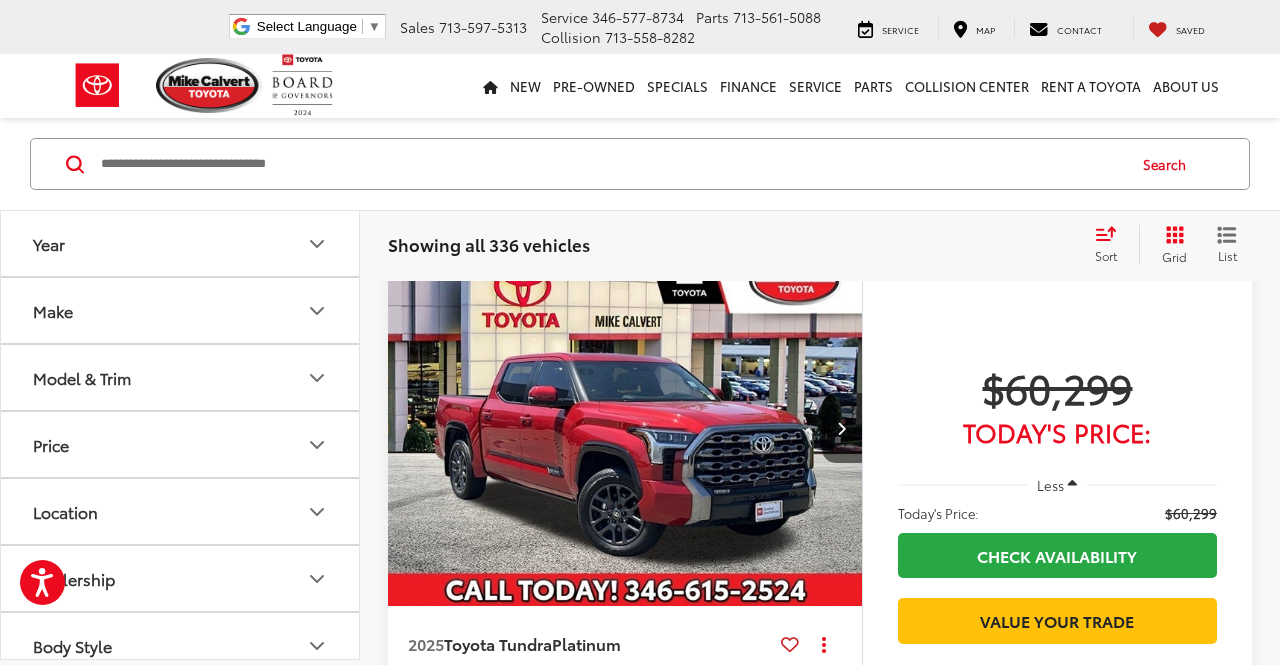scroll, scrollTop: 1362, scrollLeft: 0, axis: vertical 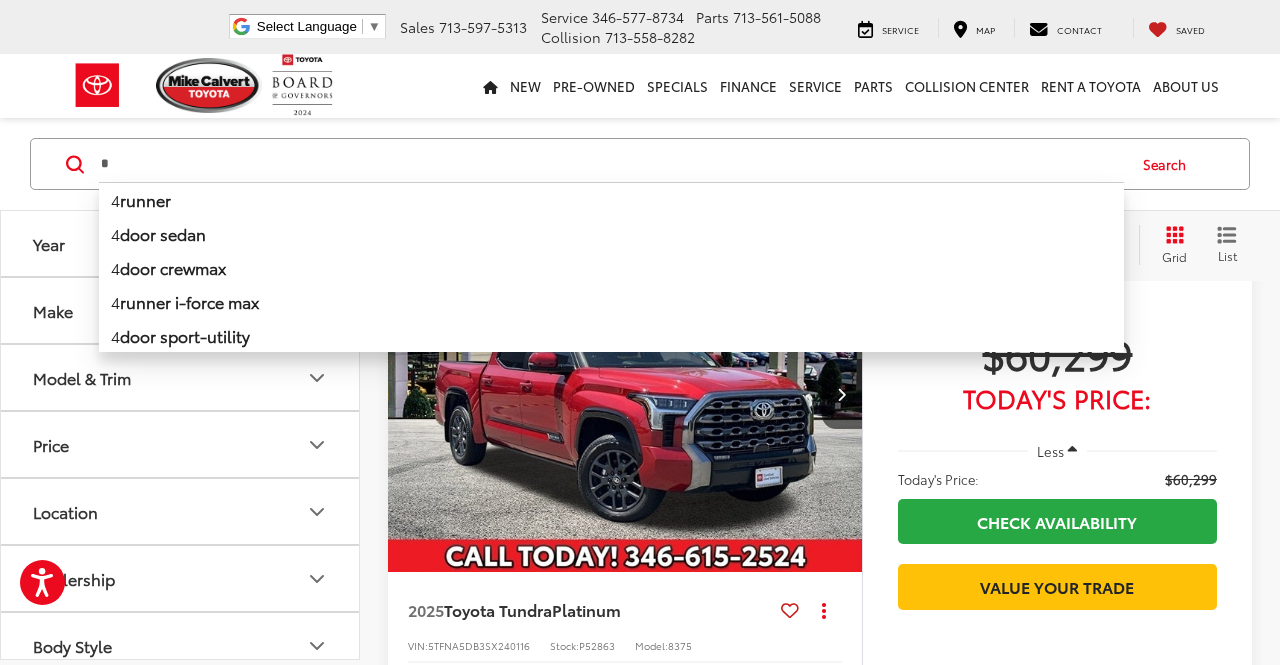 click on "runner" at bounding box center (145, 199) 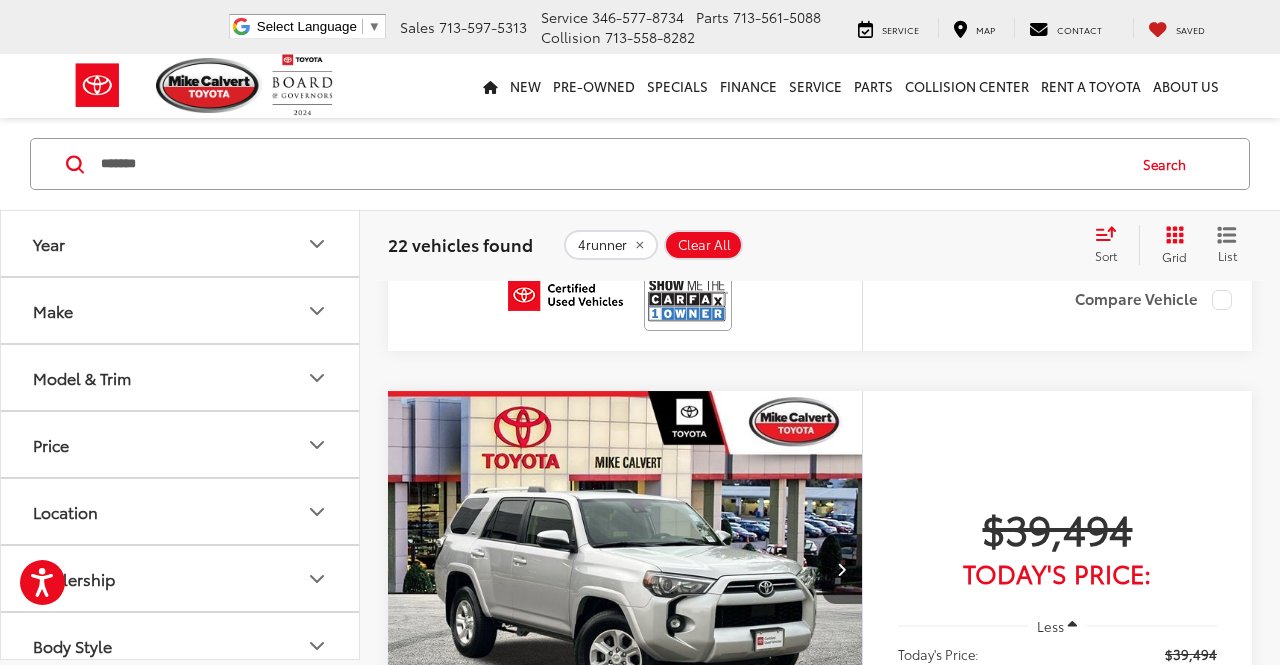 scroll, scrollTop: 532, scrollLeft: 0, axis: vertical 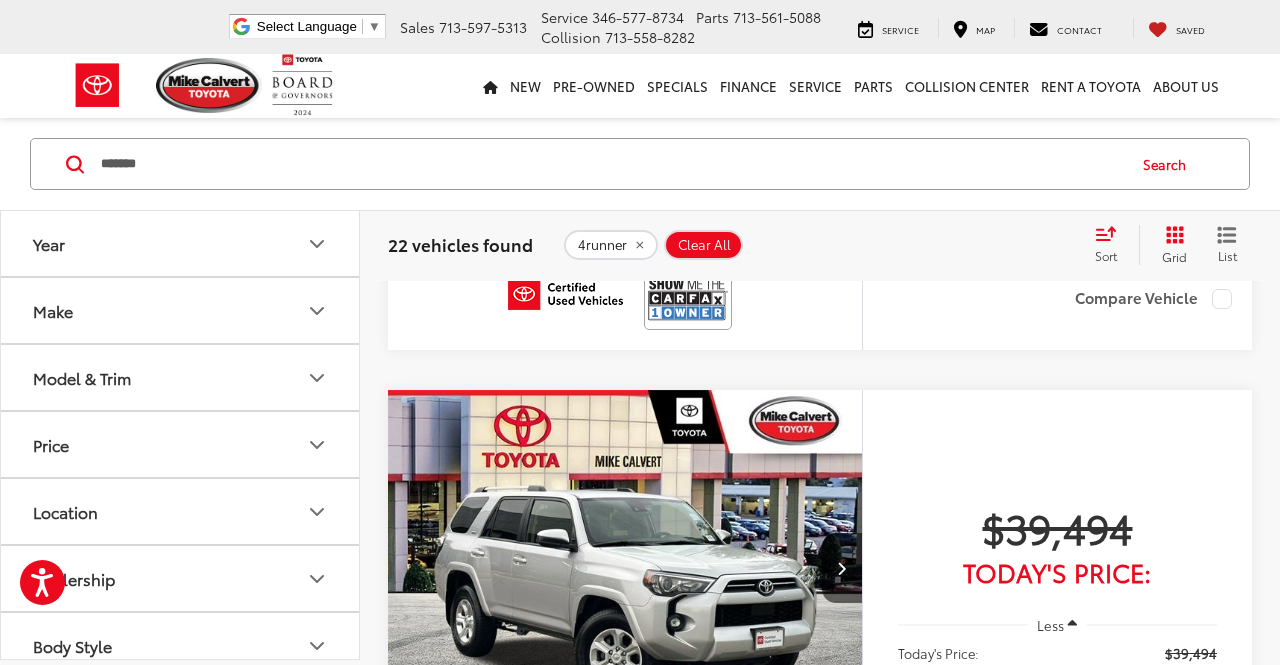 click on "Sort" at bounding box center [1106, 255] 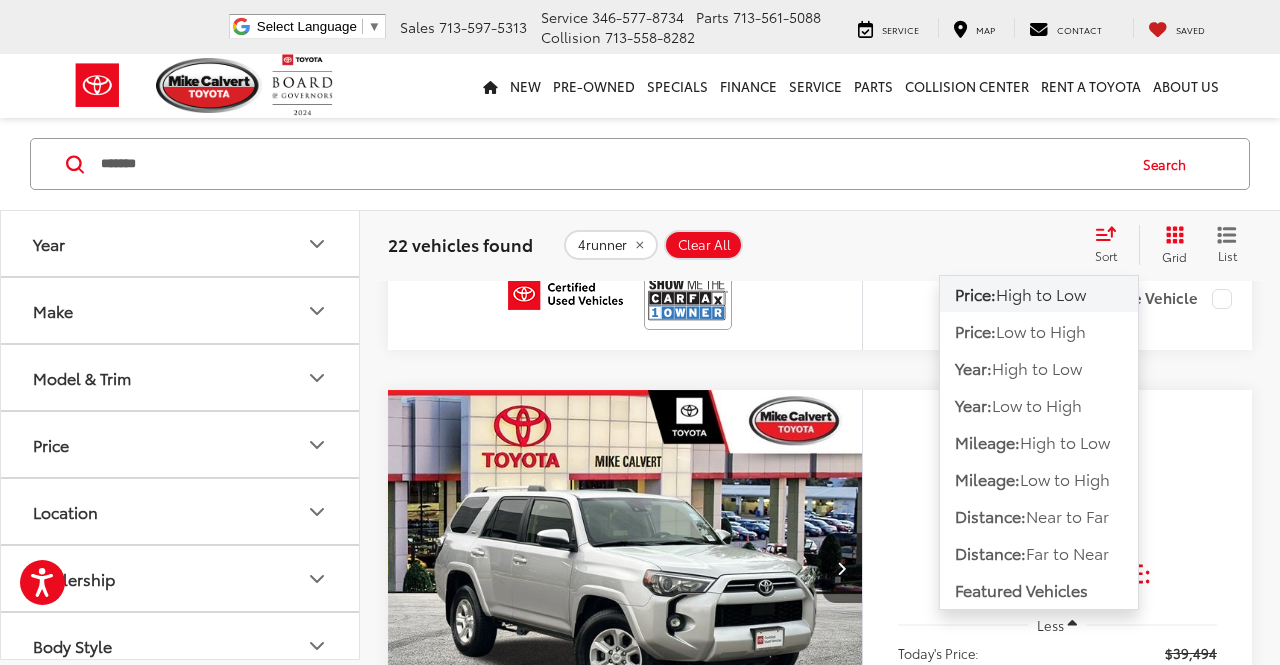 click on "Price:  Low to High" 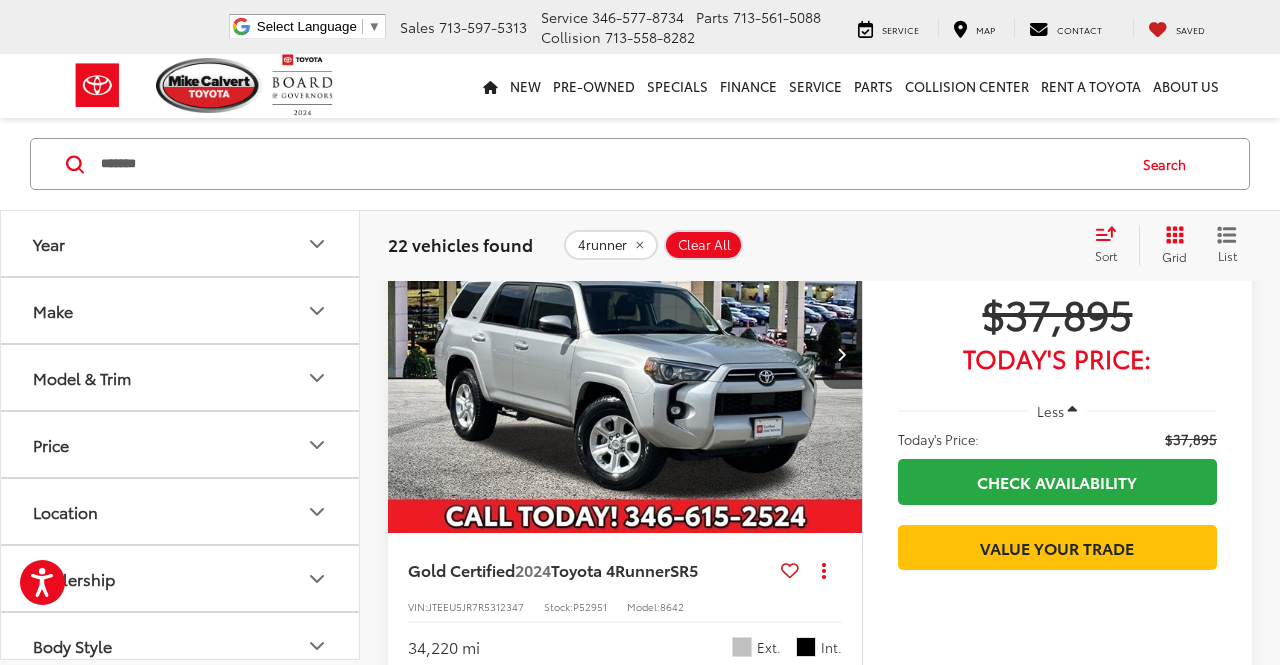 scroll, scrollTop: 3962, scrollLeft: 0, axis: vertical 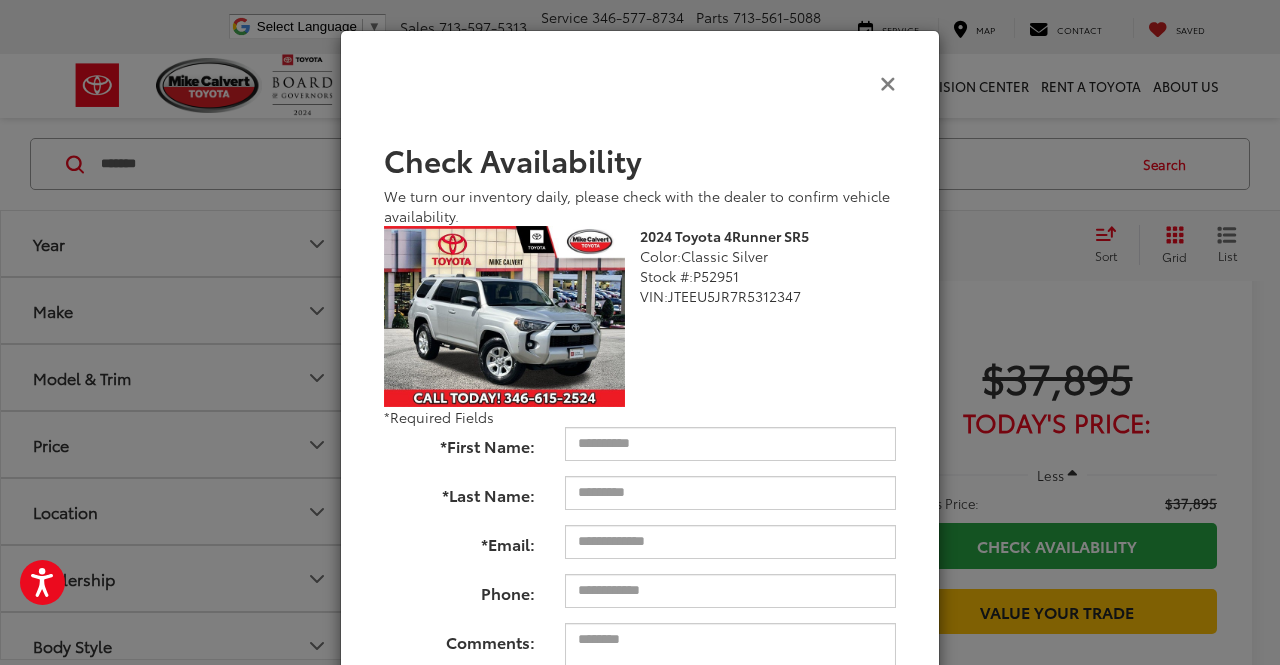 click at bounding box center [888, 82] 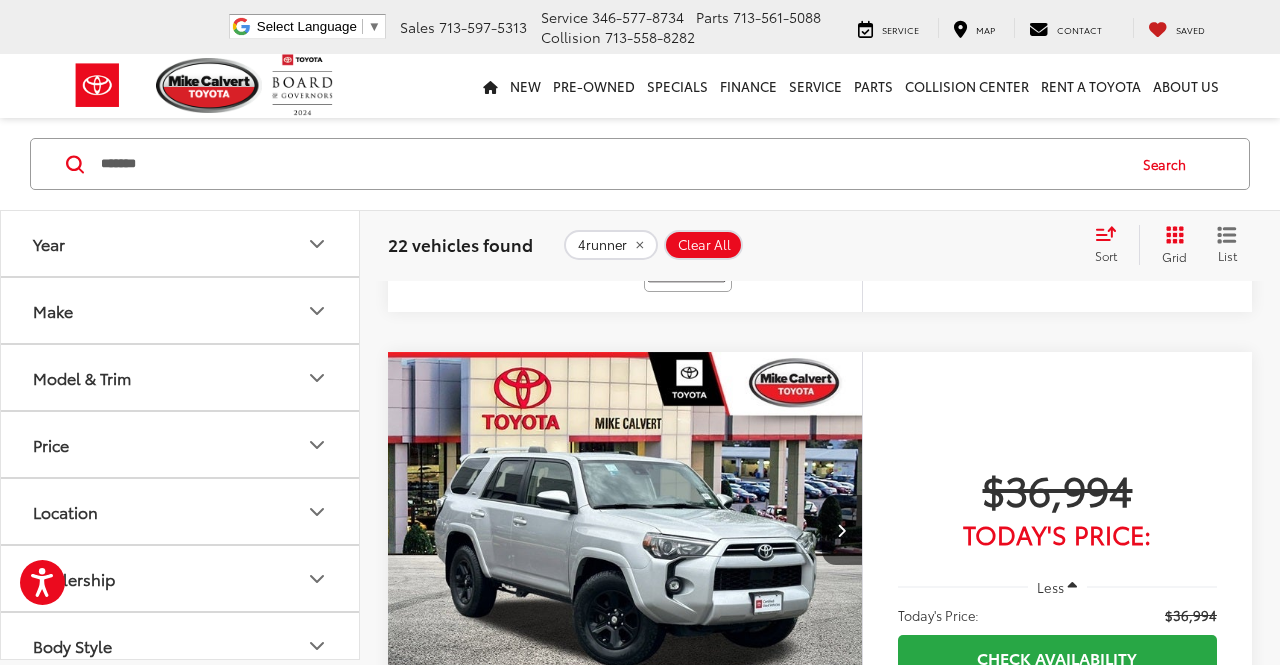 scroll, scrollTop: 3441, scrollLeft: 0, axis: vertical 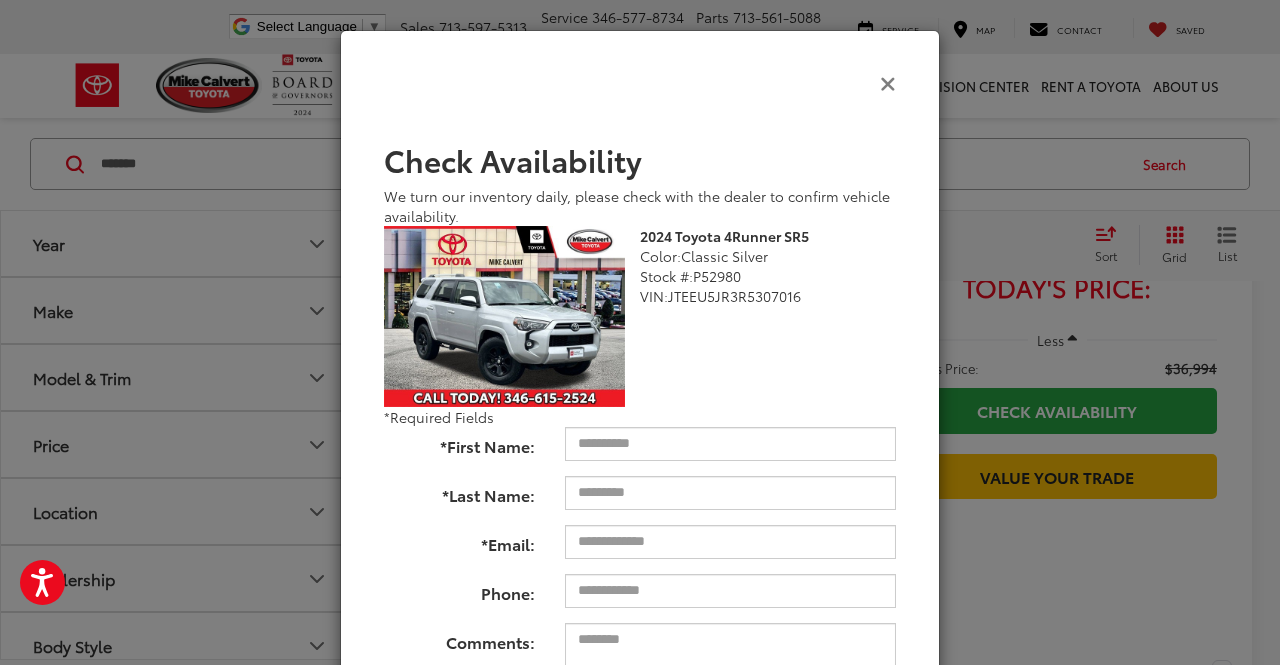 click at bounding box center (888, 82) 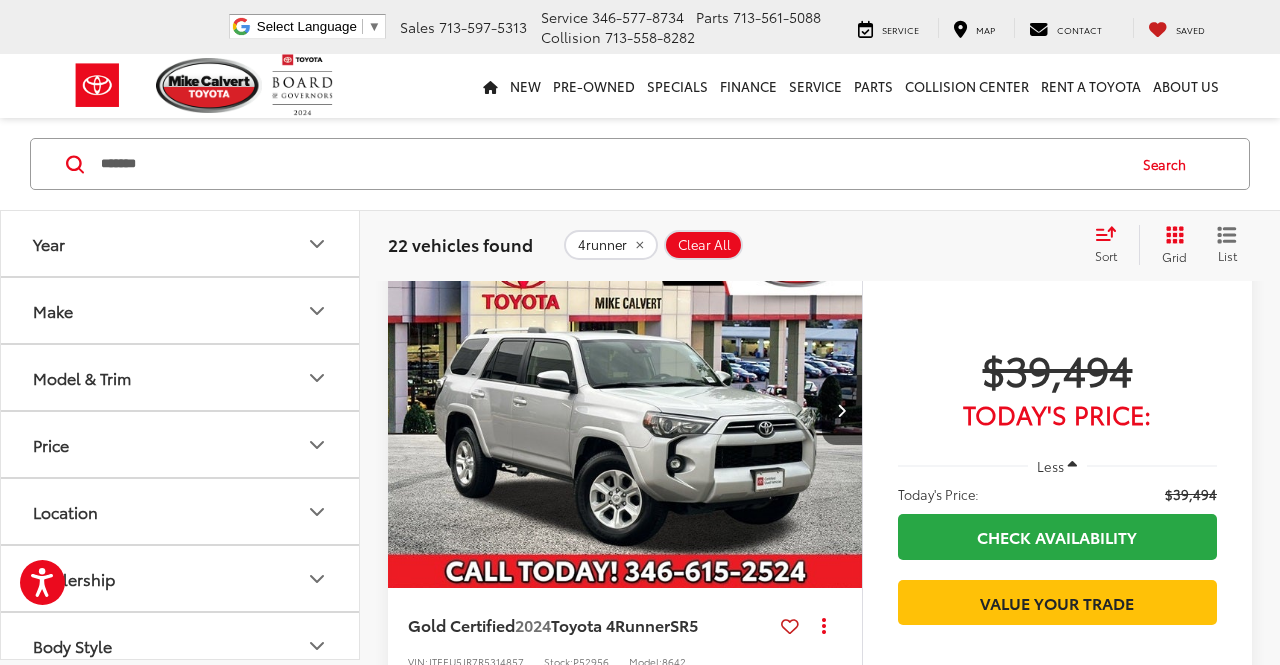 scroll, scrollTop: 5287, scrollLeft: 0, axis: vertical 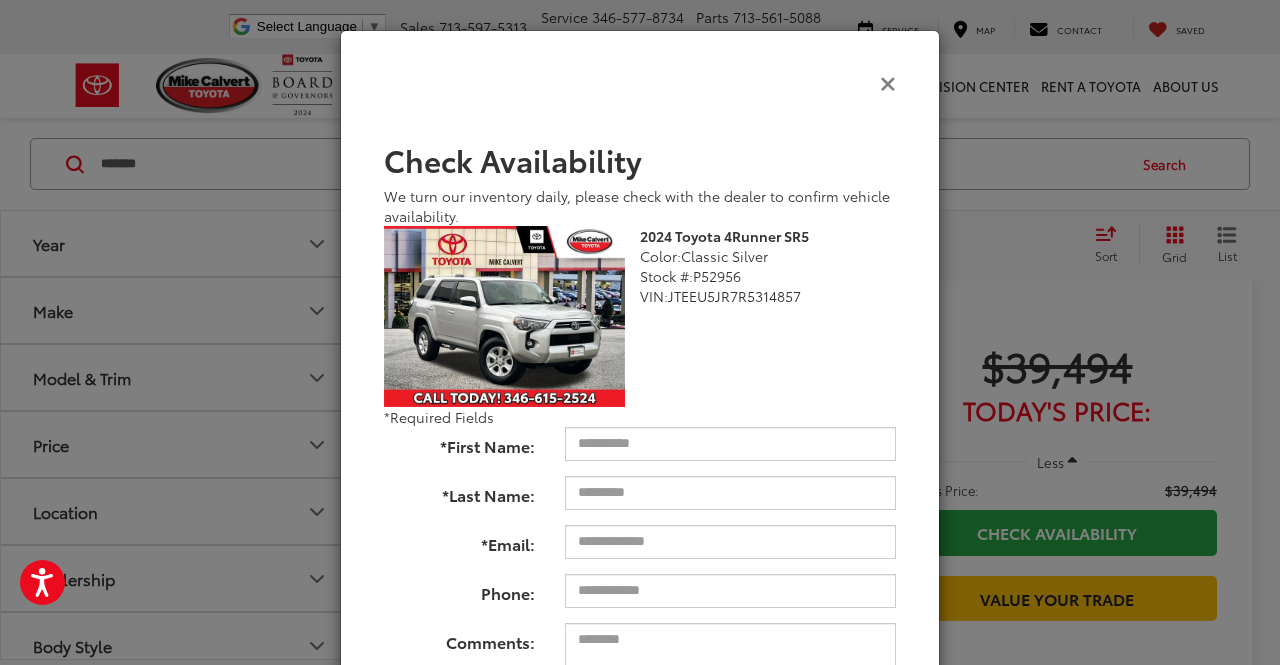 click at bounding box center [888, 82] 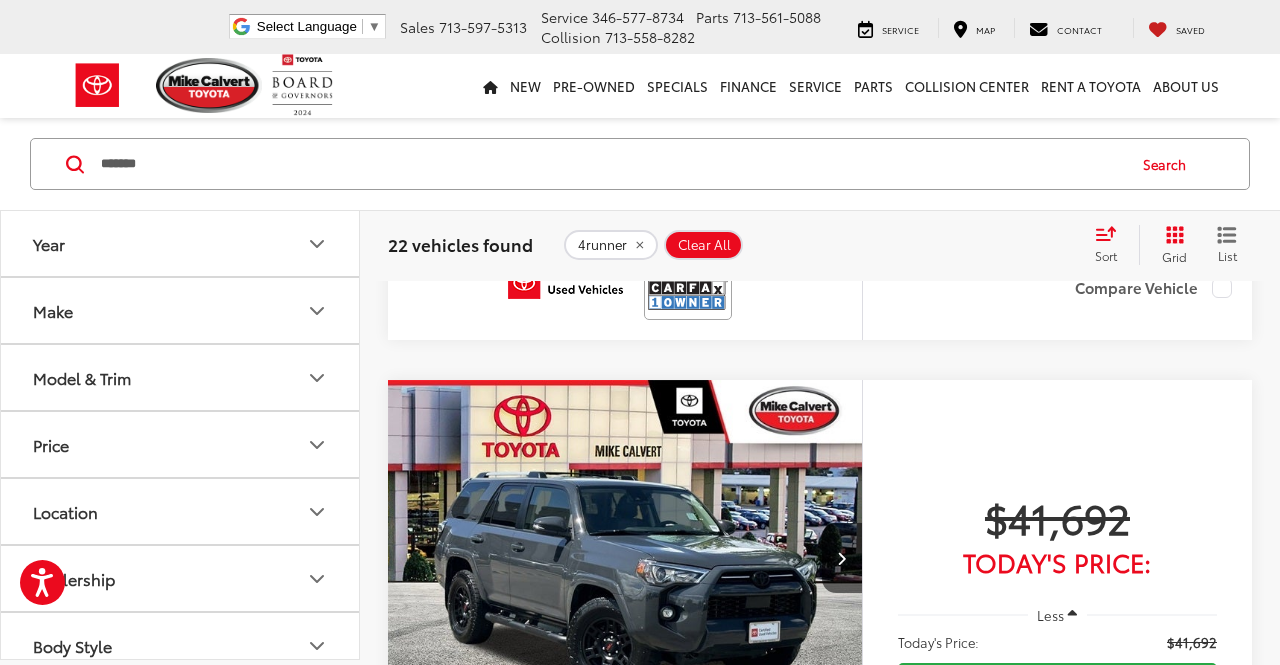 scroll, scrollTop: 5789, scrollLeft: 0, axis: vertical 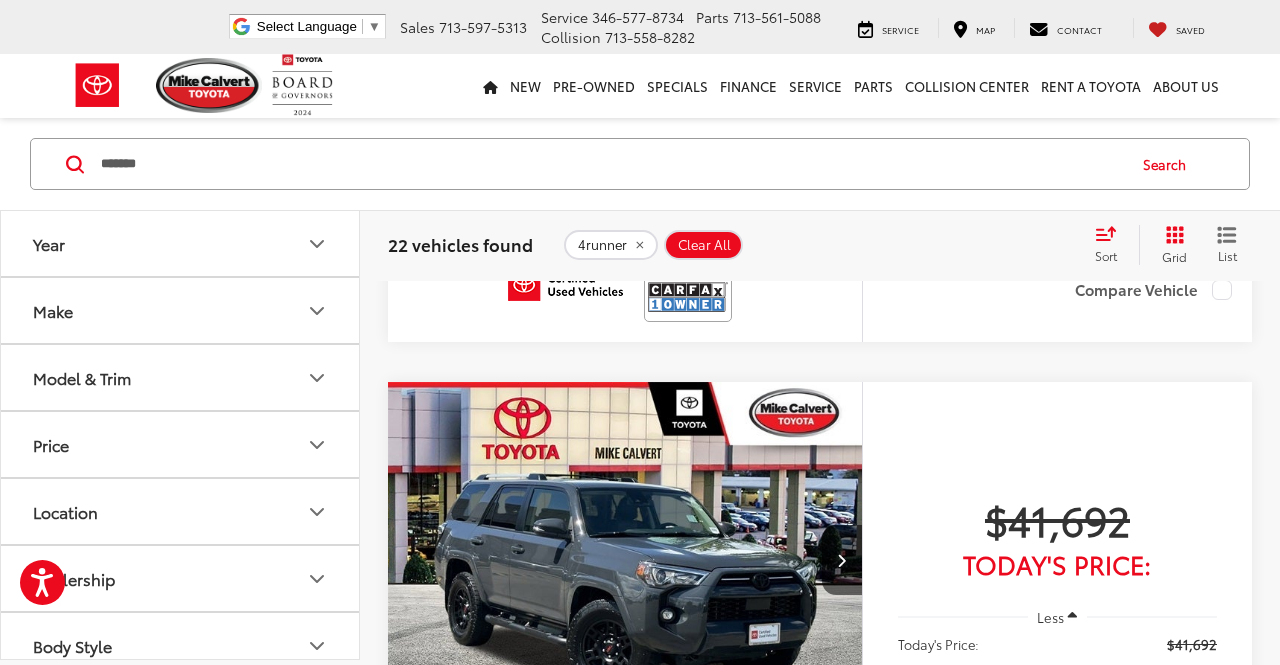 click on "Sort" at bounding box center [1106, 255] 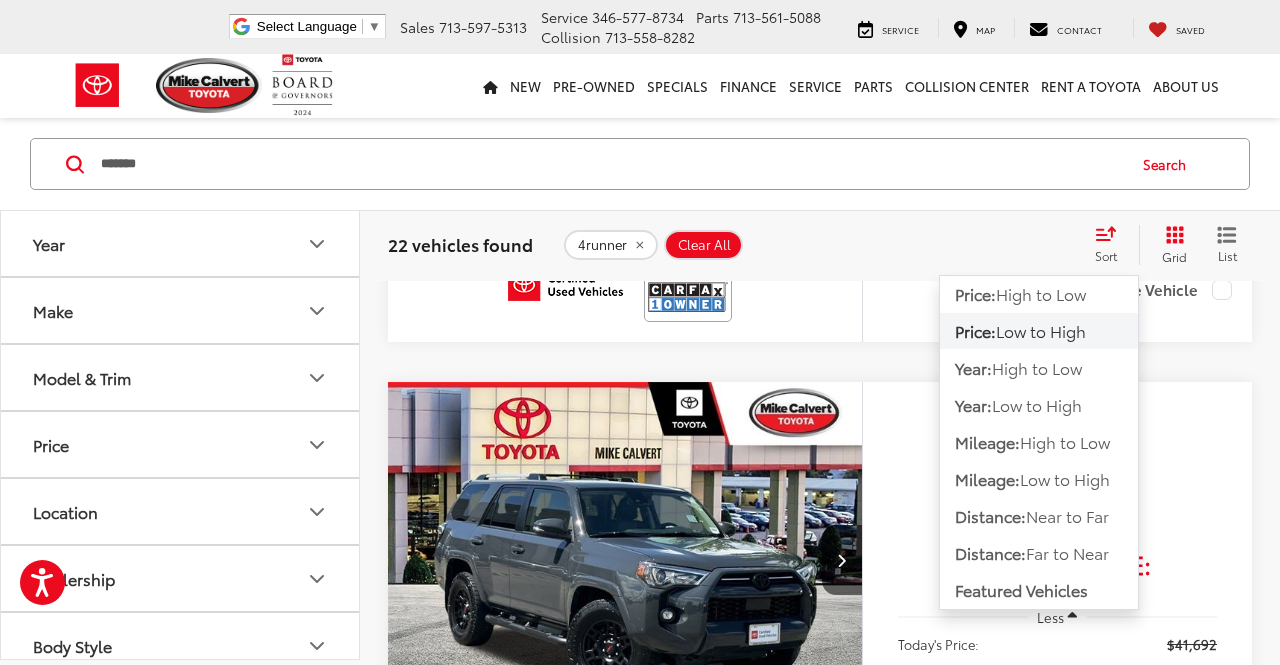 click on "$41,692
Today's Price:
Less
Today's Price:
$41,692
Check Availability
Value Your Trade" at bounding box center (1057, 656) 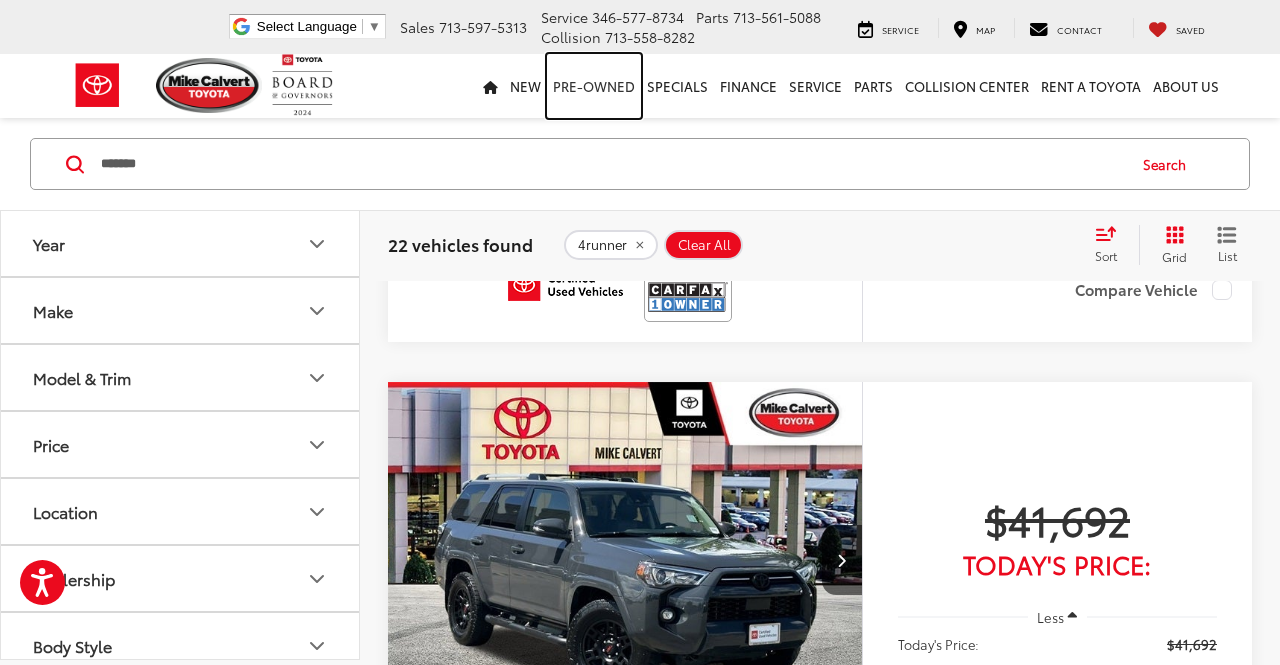 click on "Pre-Owned" at bounding box center [594, 86] 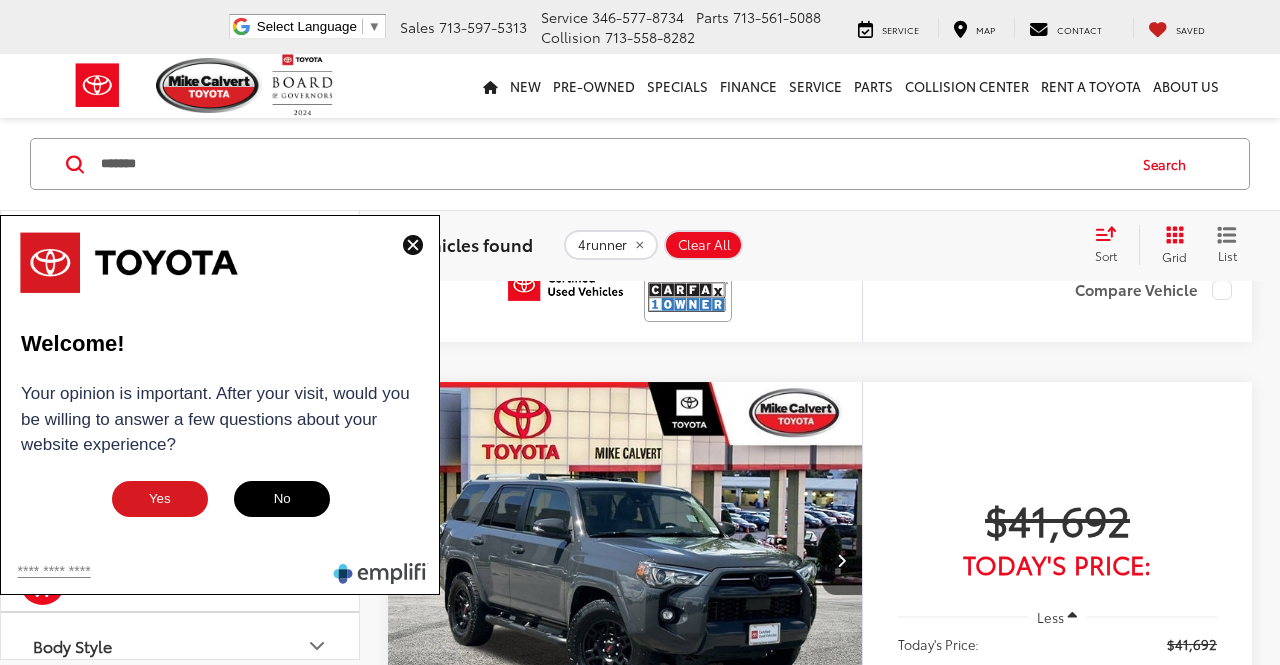 click on "Yes" at bounding box center [160, 499] 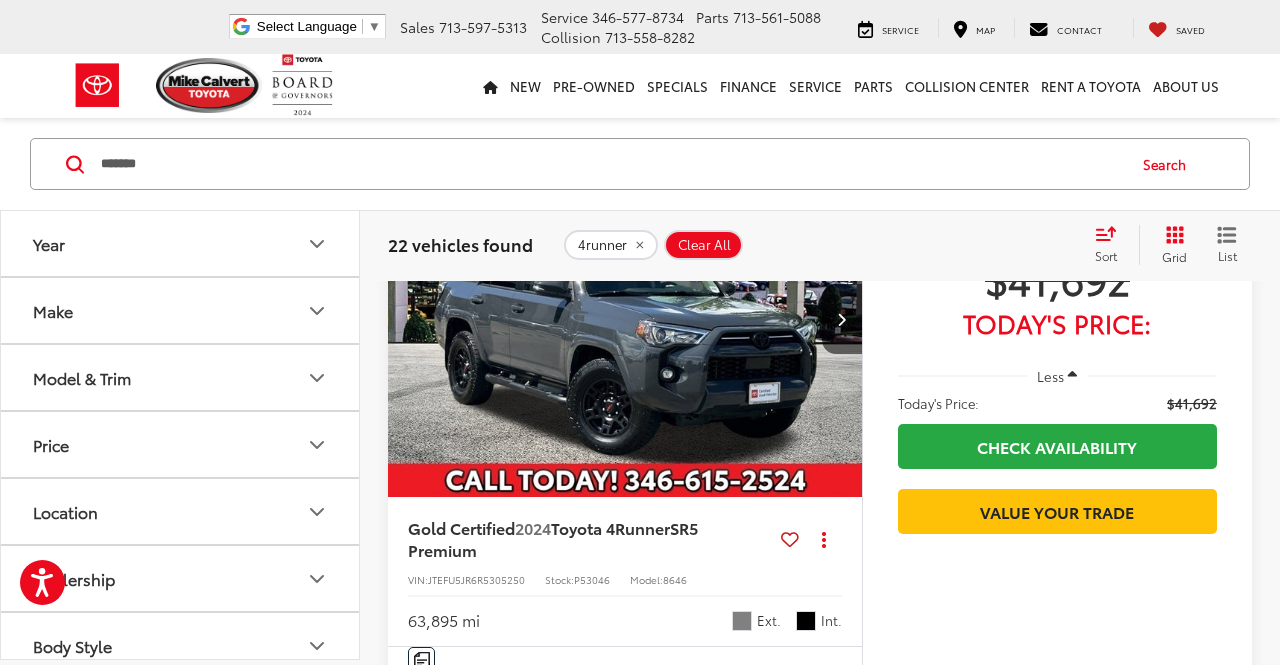 scroll, scrollTop: 6036, scrollLeft: 0, axis: vertical 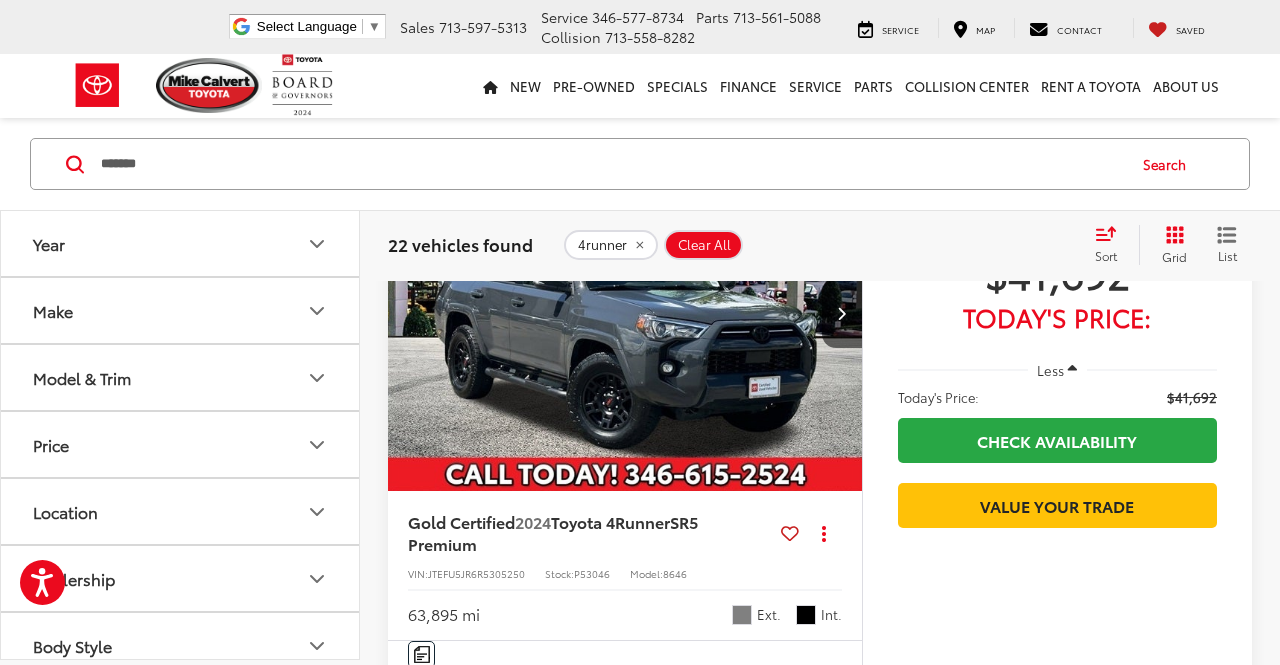 click on "*******" at bounding box center (611, 164) 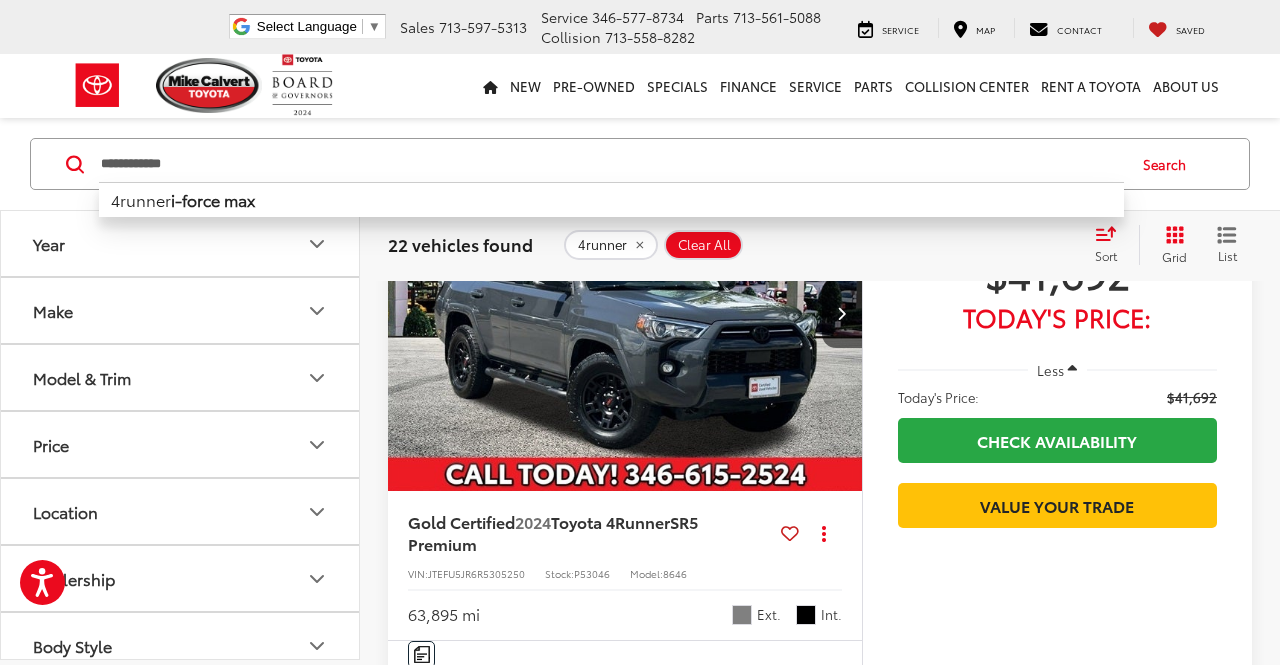 type on "**********" 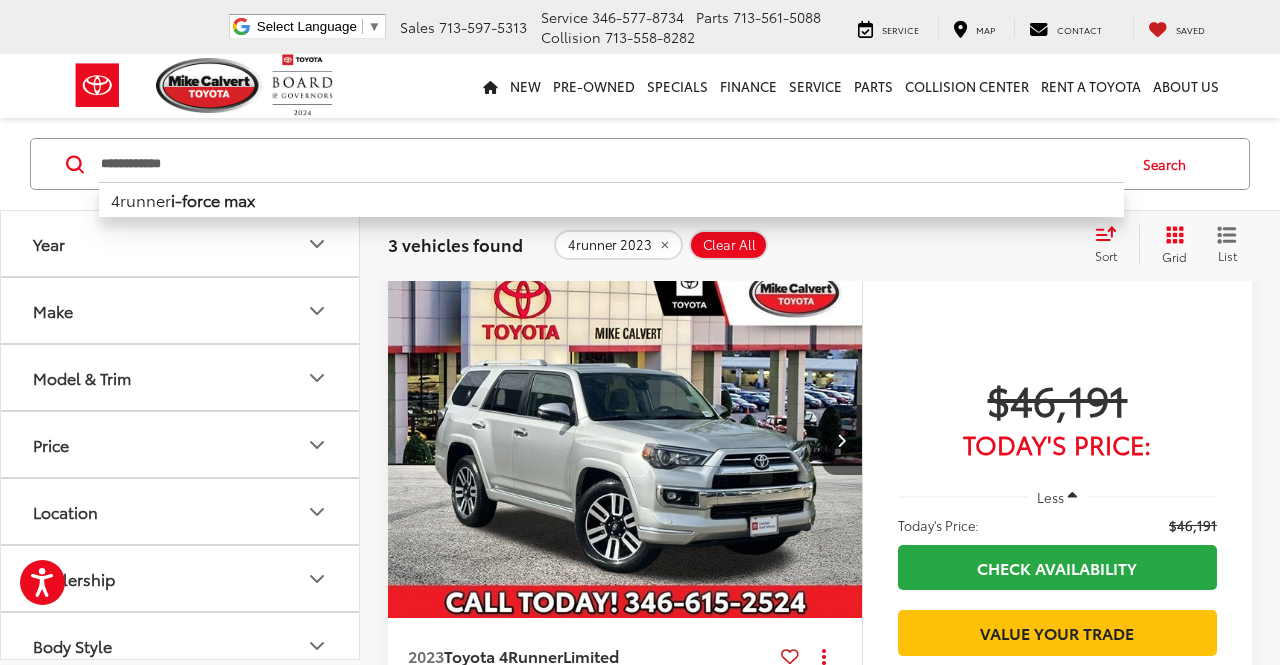scroll, scrollTop: 8, scrollLeft: 0, axis: vertical 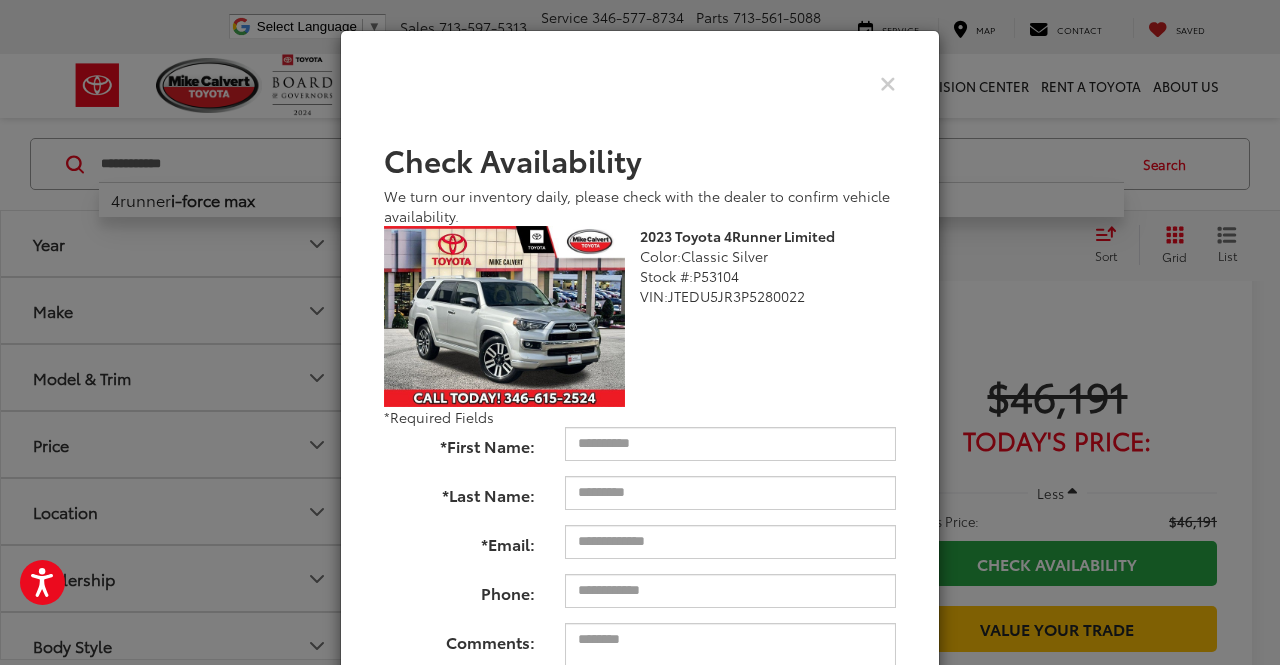 click at bounding box center [640, 83] 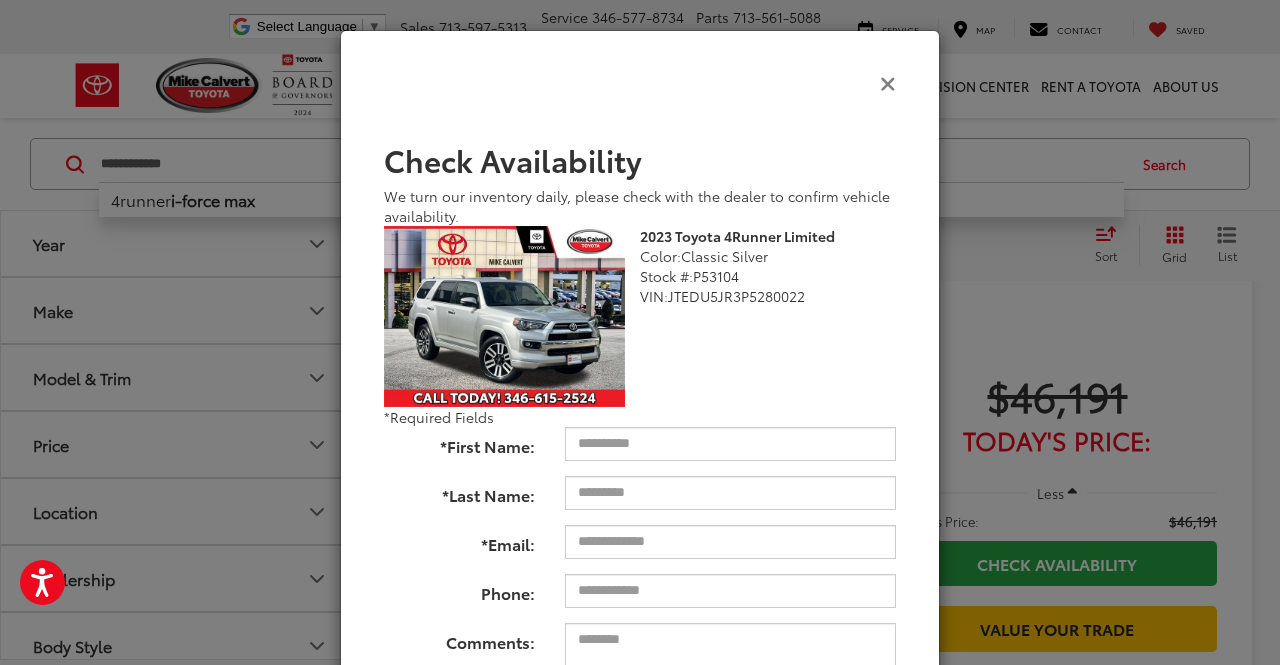 click at bounding box center [888, 82] 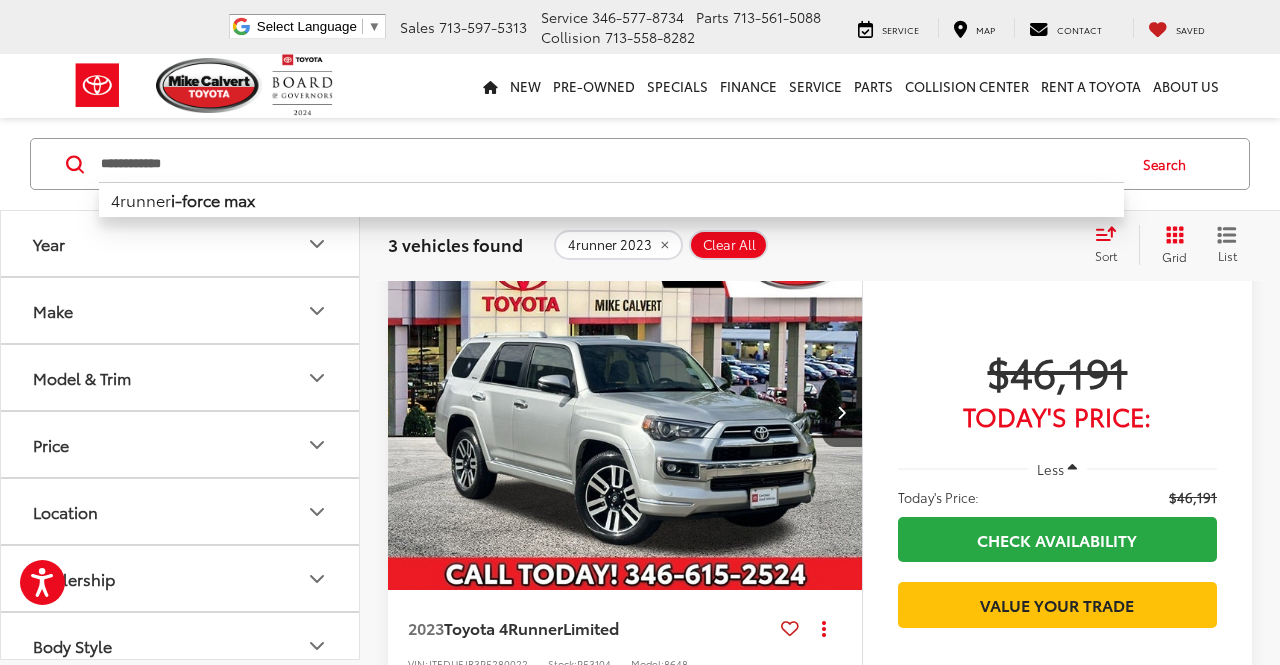 scroll, scrollTop: 0, scrollLeft: 0, axis: both 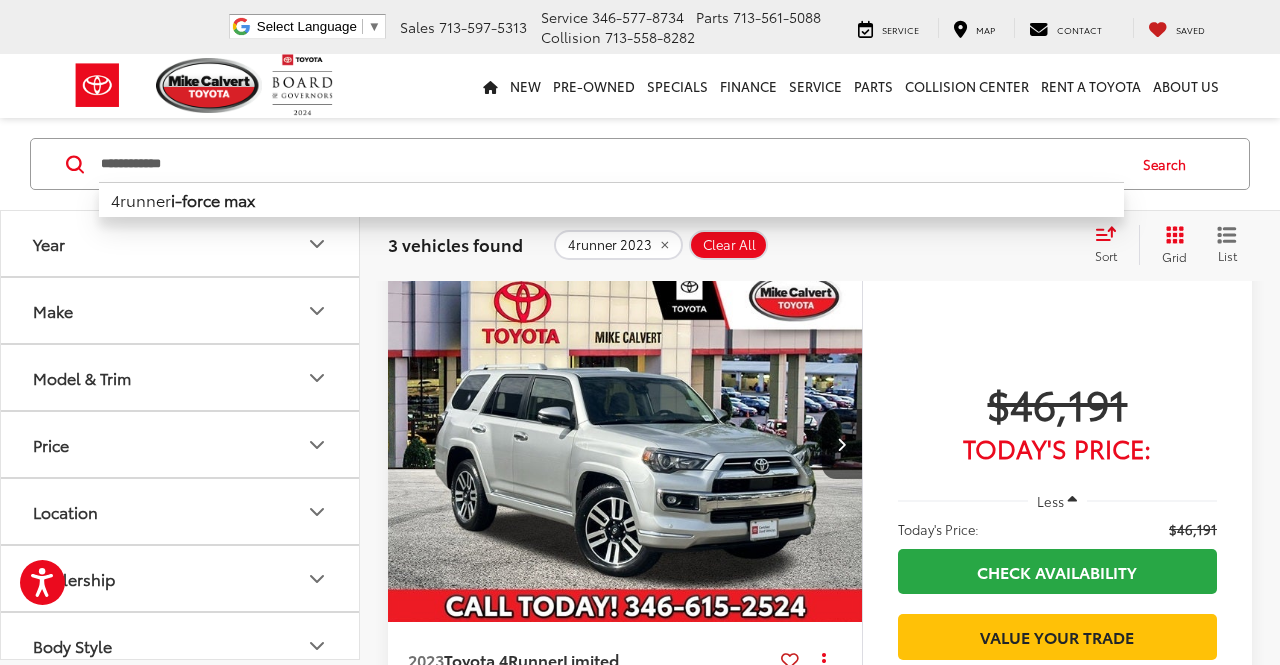 click on "Clear All" at bounding box center [729, 245] 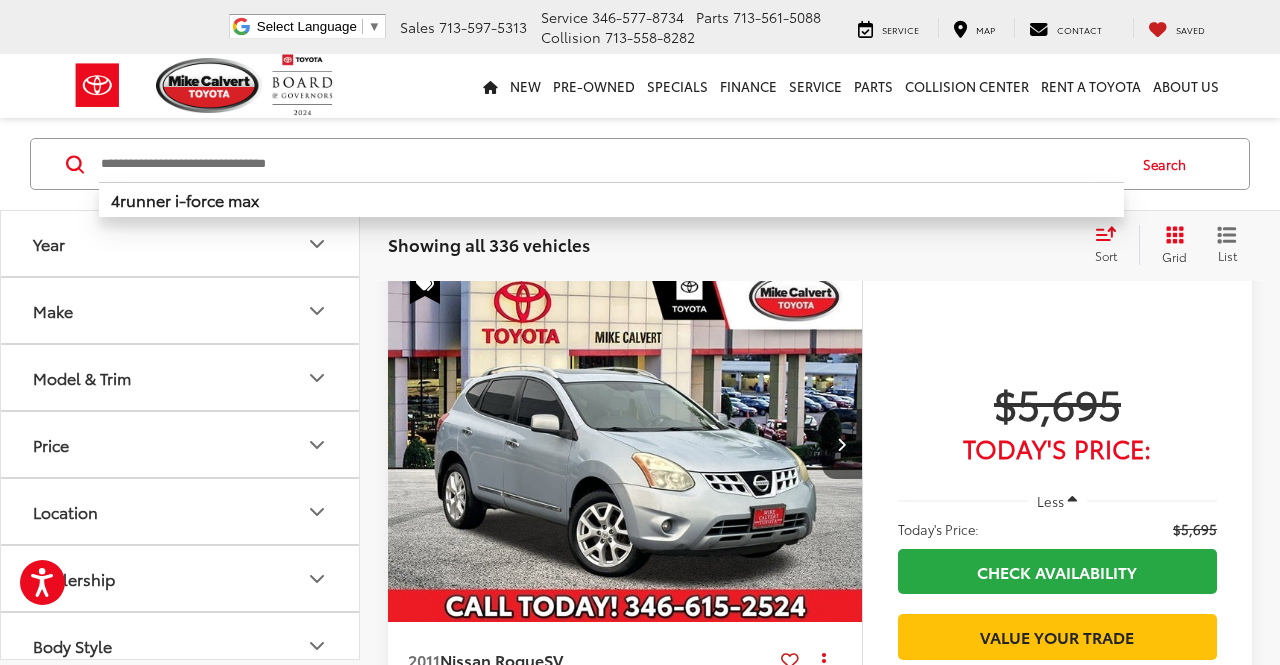 click at bounding box center (611, 164) 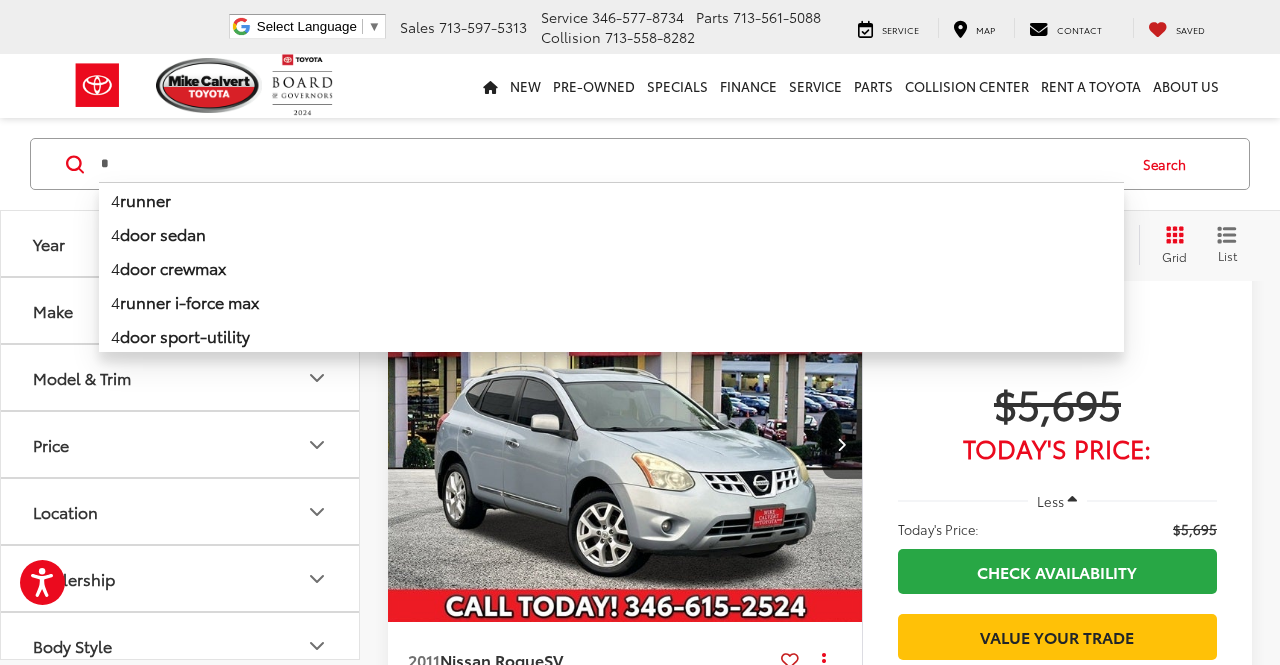 click on "runner" at bounding box center [145, 199] 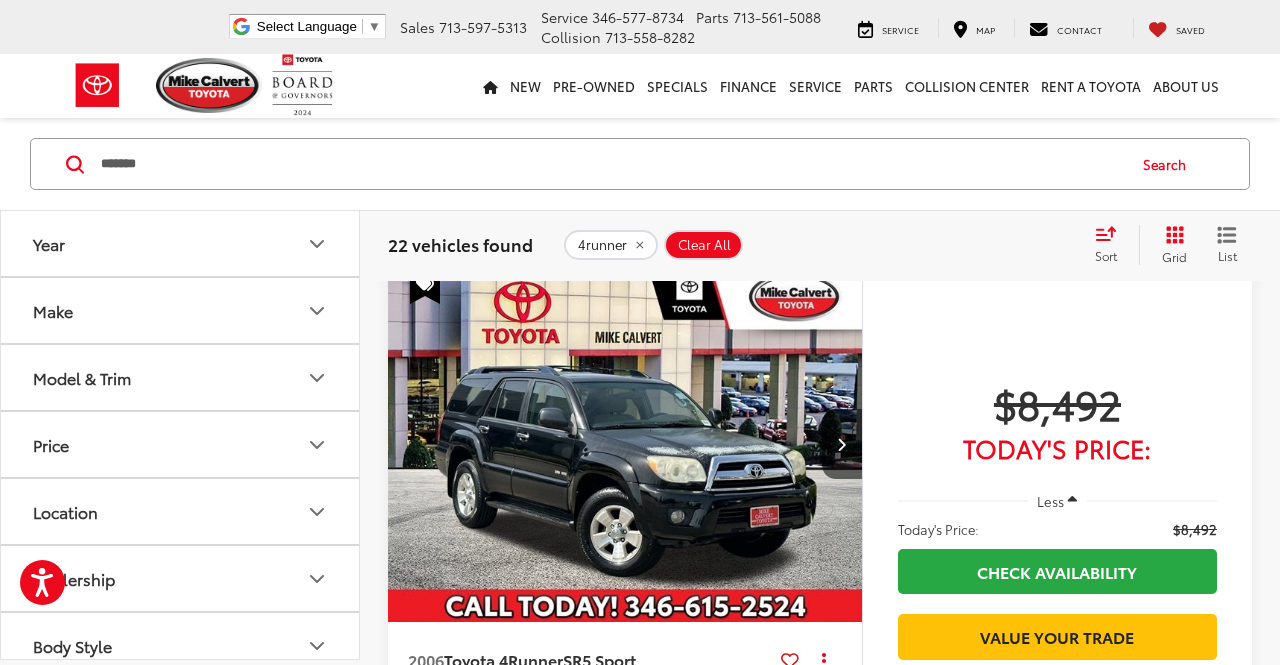 click on "Sort" at bounding box center [1106, 255] 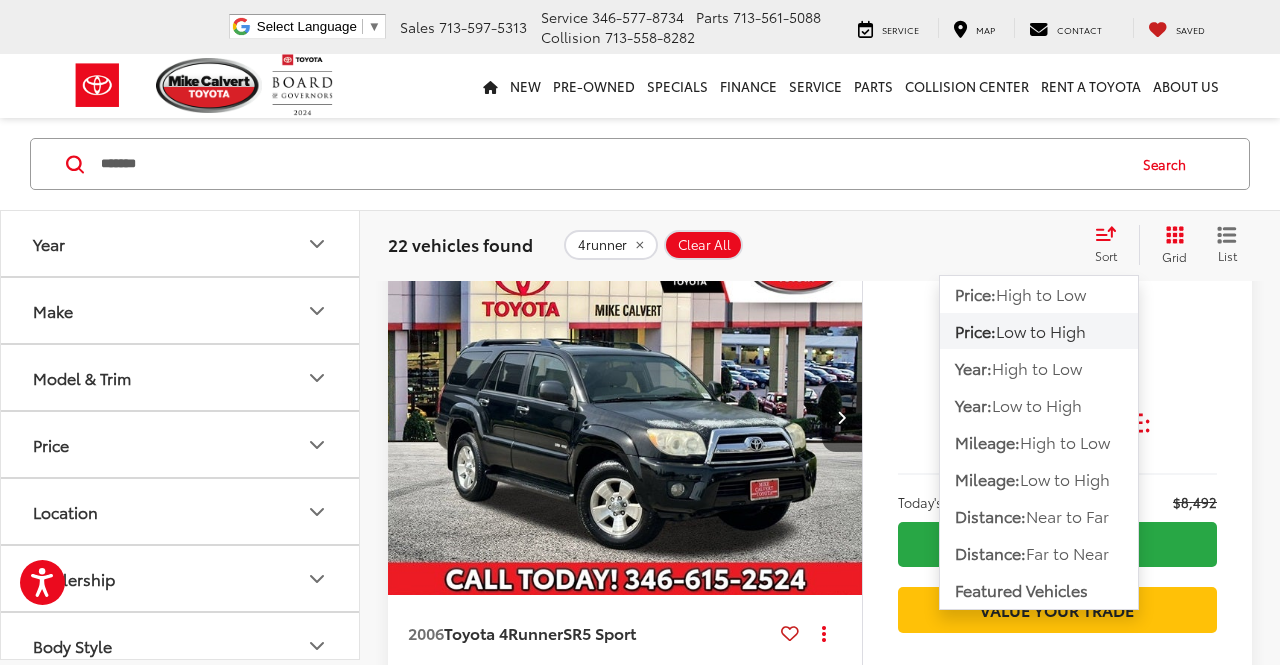 scroll, scrollTop: 0, scrollLeft: 0, axis: both 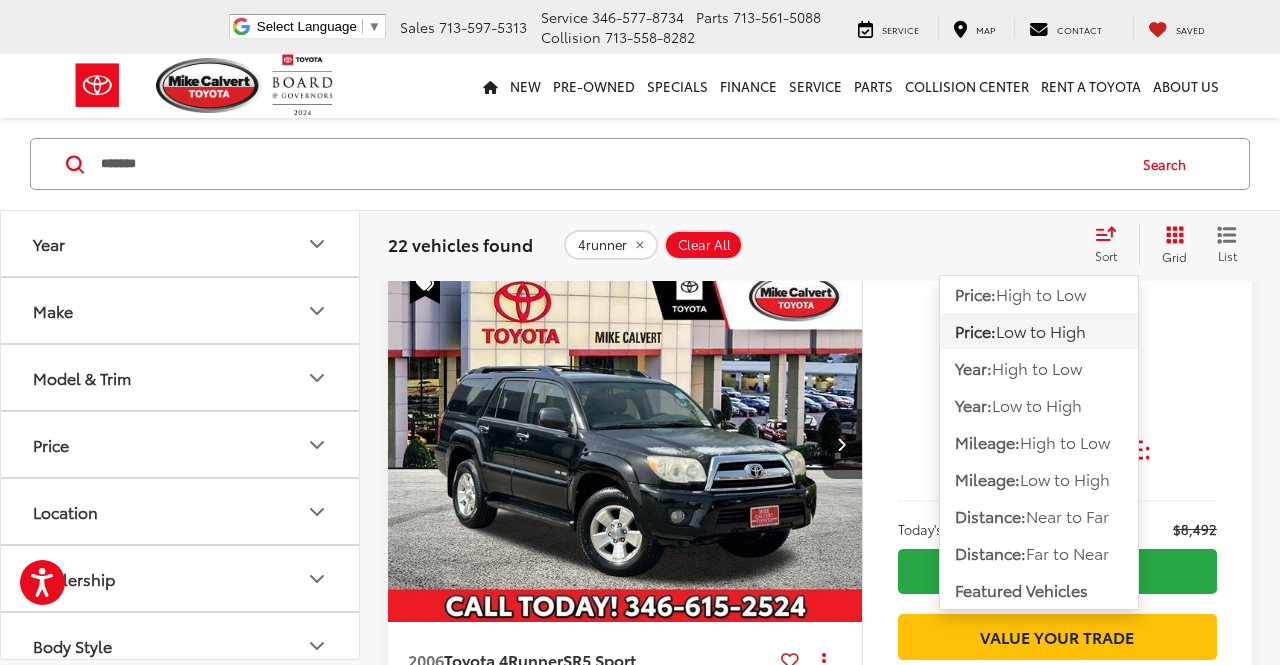 click on "Year:  High to Low" 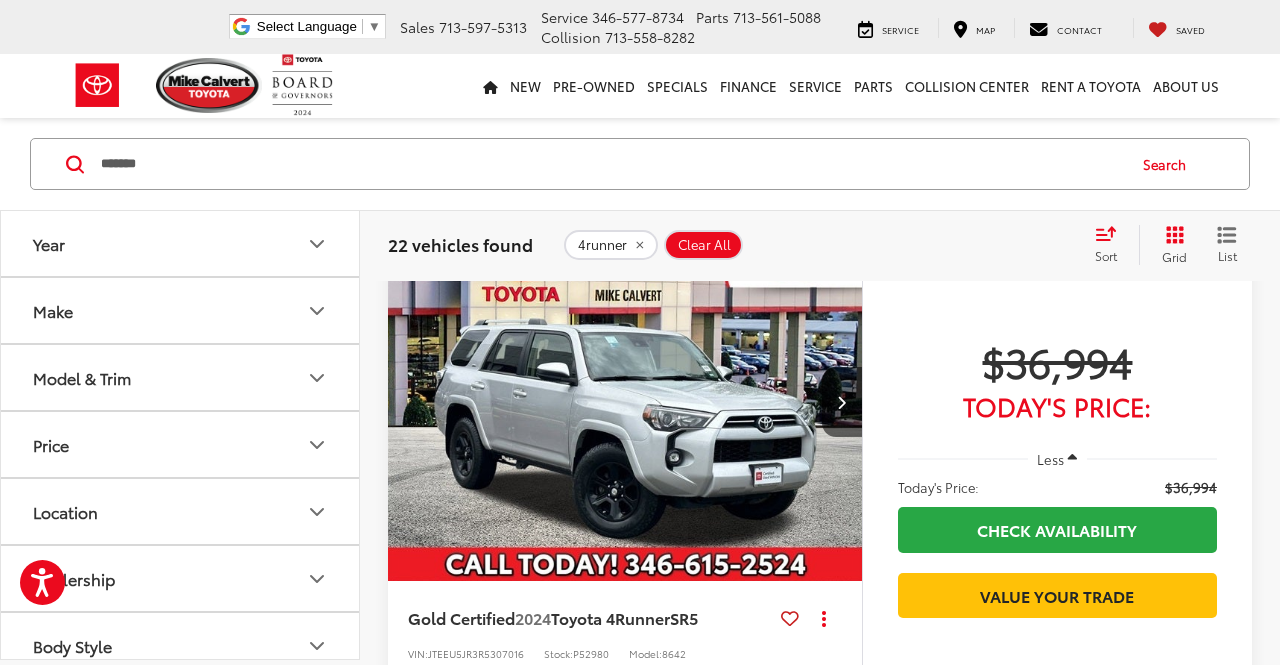 scroll, scrollTop: 3326, scrollLeft: 0, axis: vertical 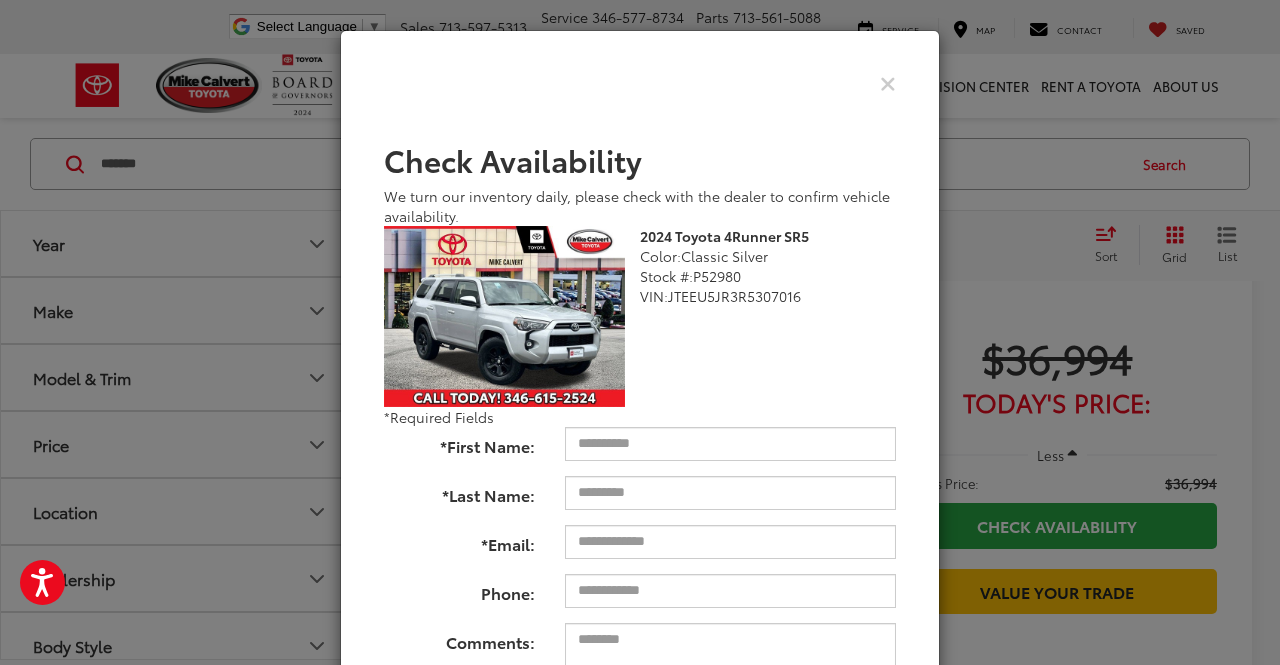 click on "Check Availability
We turn our inventory daily, please check with the dealer to confirm vehicle availability.
2024 Toyota 4Runner SR5
Color:  Classic Silver
Stock #:  P52980
VIN:  JTEEU5JR3R5307016
Toyota
4Runner
SR5
2024
24619
True
U
*Required Fields
*First Name:
*Last Name:
*Email:
Phone:
Comments:
Check Availability" at bounding box center [640, 332] 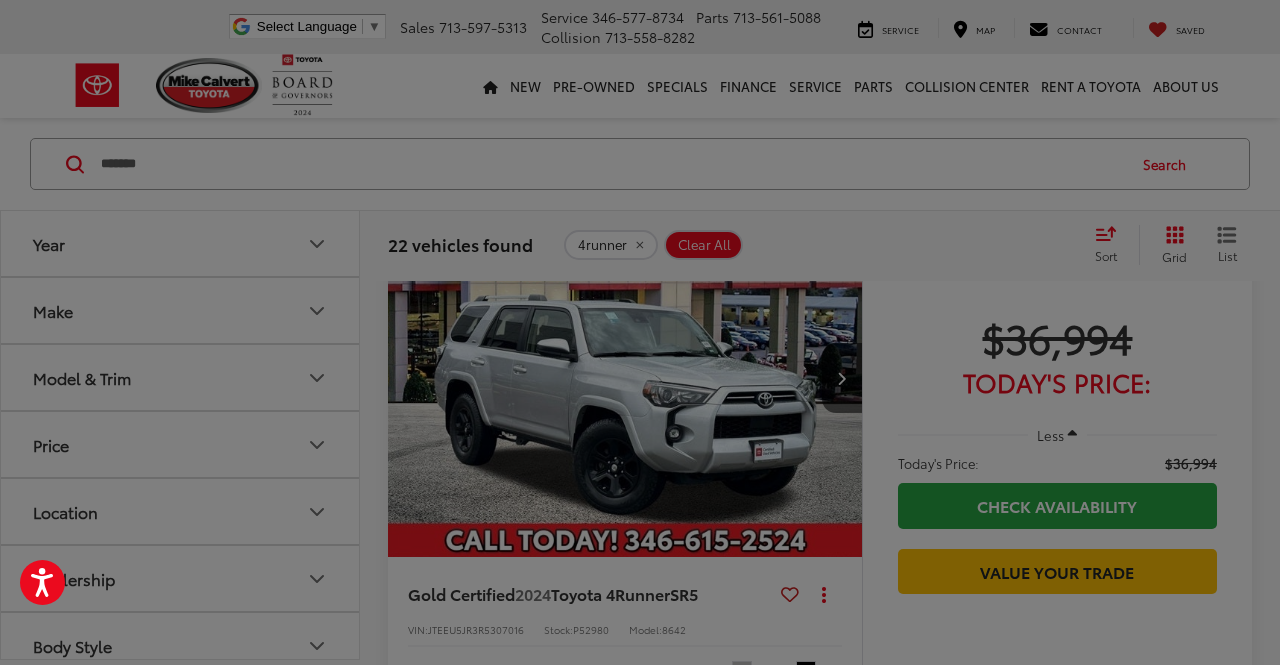 scroll, scrollTop: 3214, scrollLeft: 0, axis: vertical 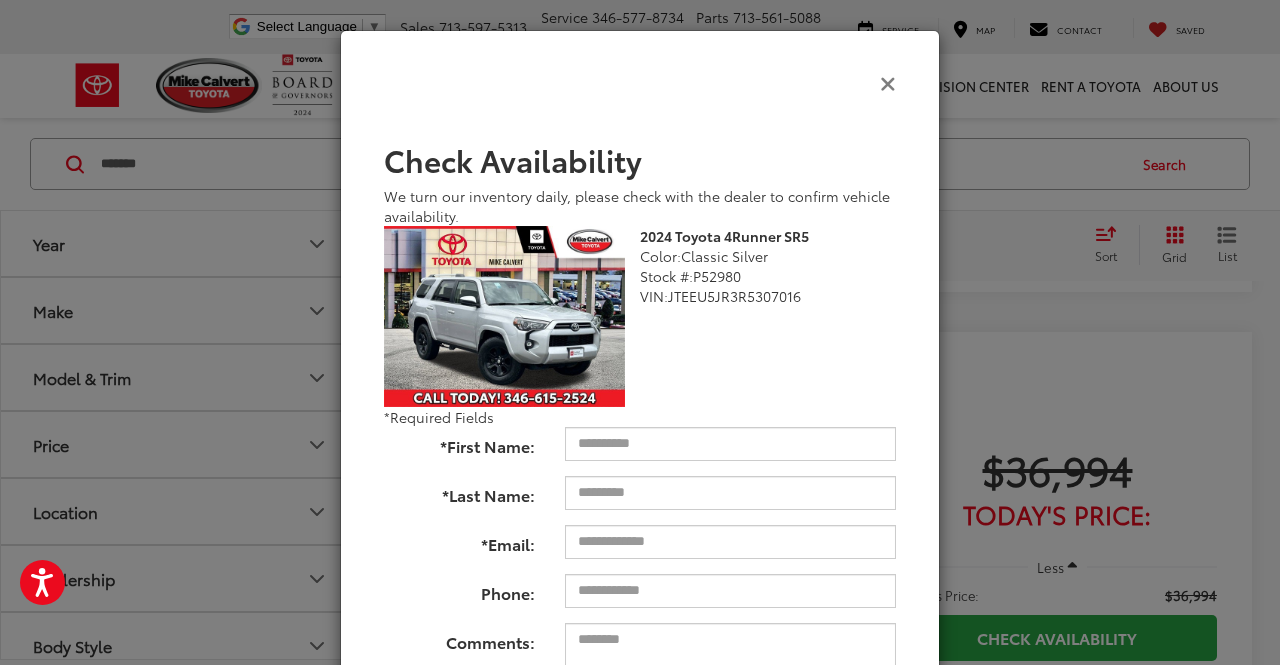 click at bounding box center (888, 82) 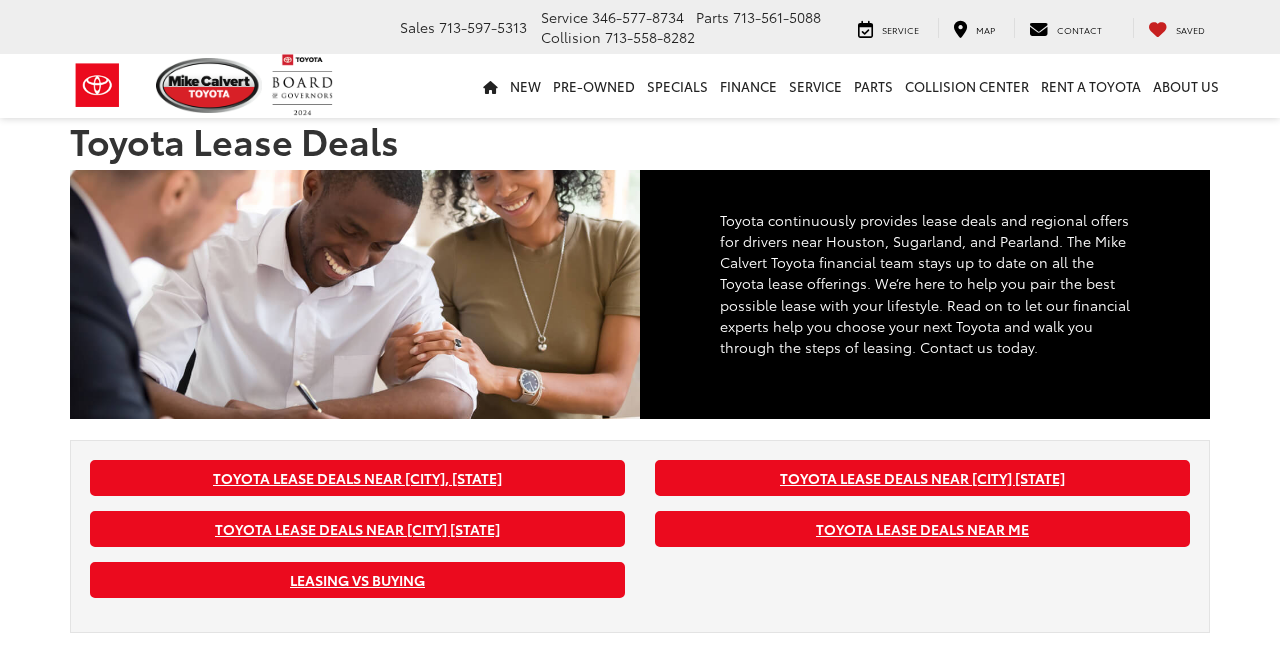 scroll, scrollTop: 0, scrollLeft: 0, axis: both 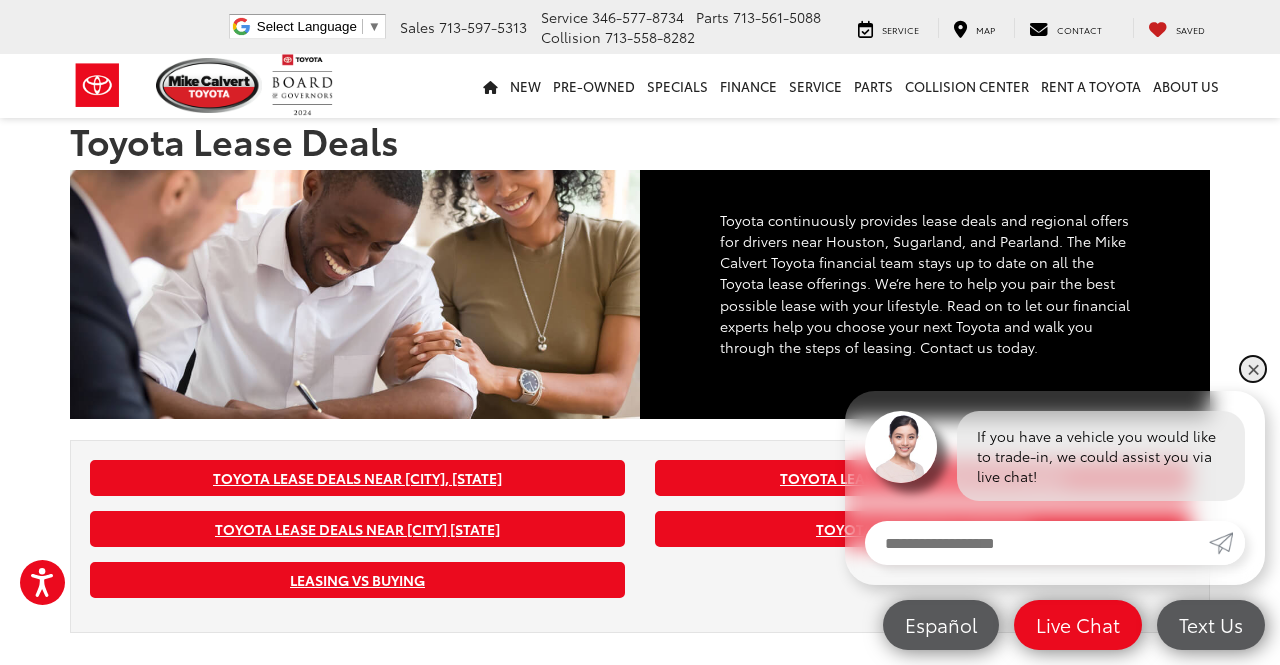 click on "✕" at bounding box center [1253, 369] 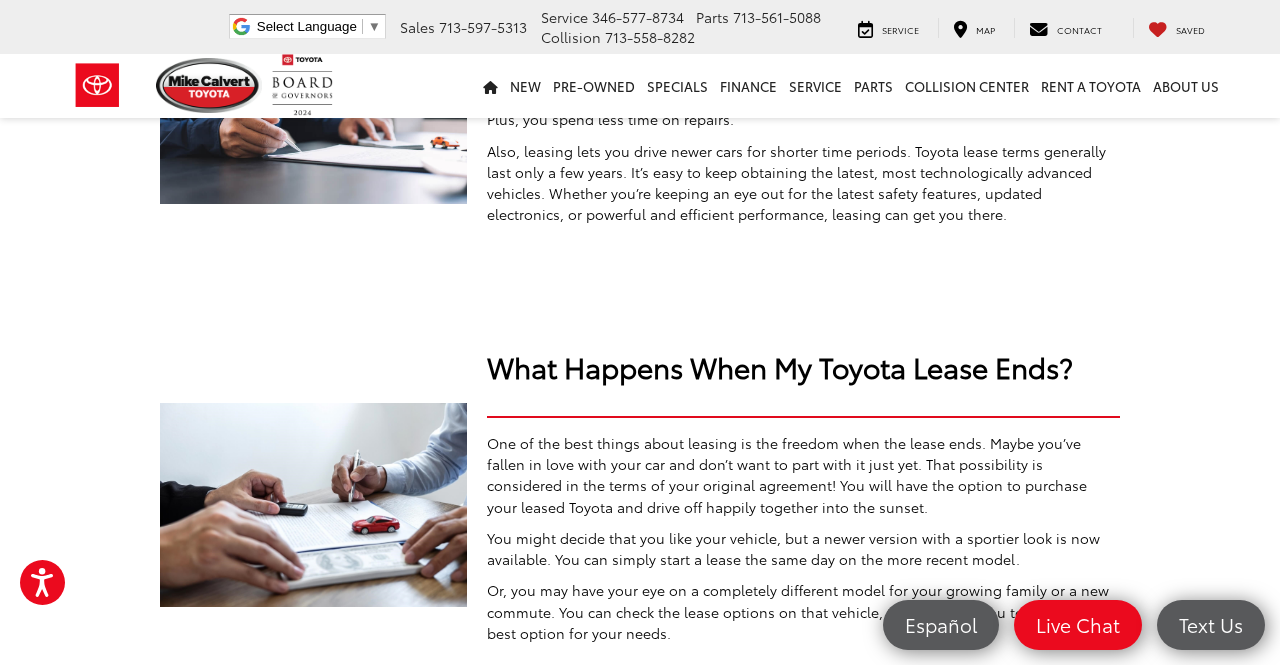 scroll, scrollTop: 0, scrollLeft: 0, axis: both 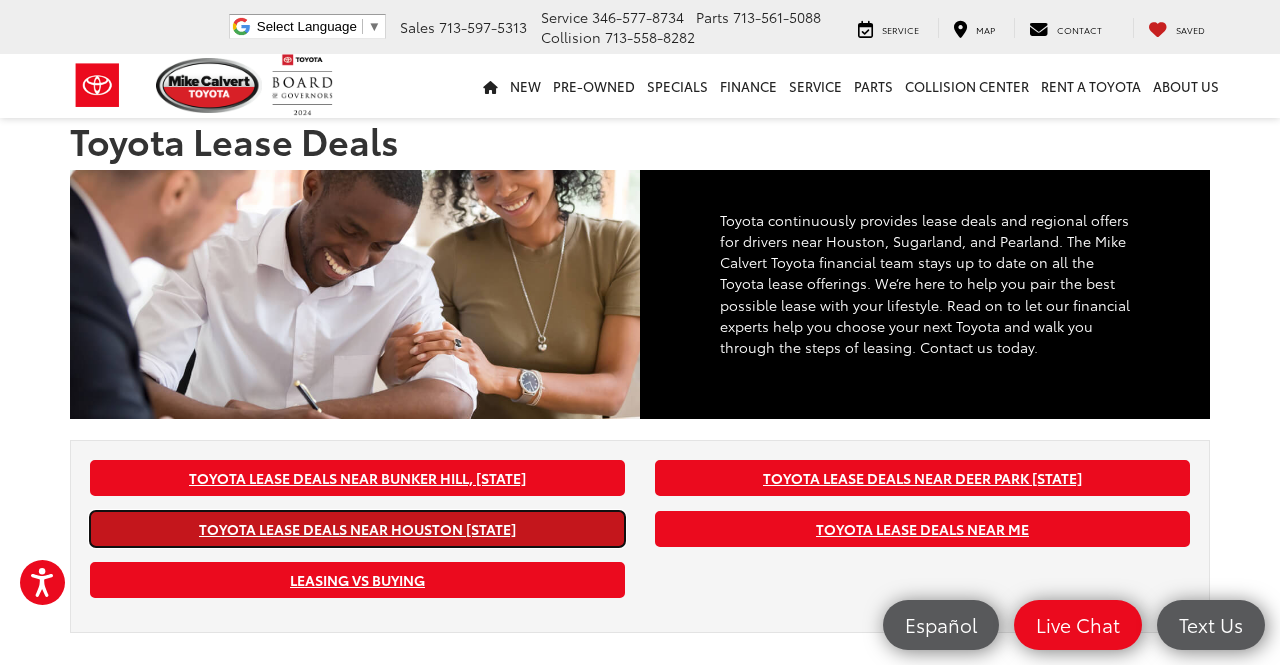 click on "Toyota Lease Deals near Houston [STATE]" at bounding box center [357, 529] 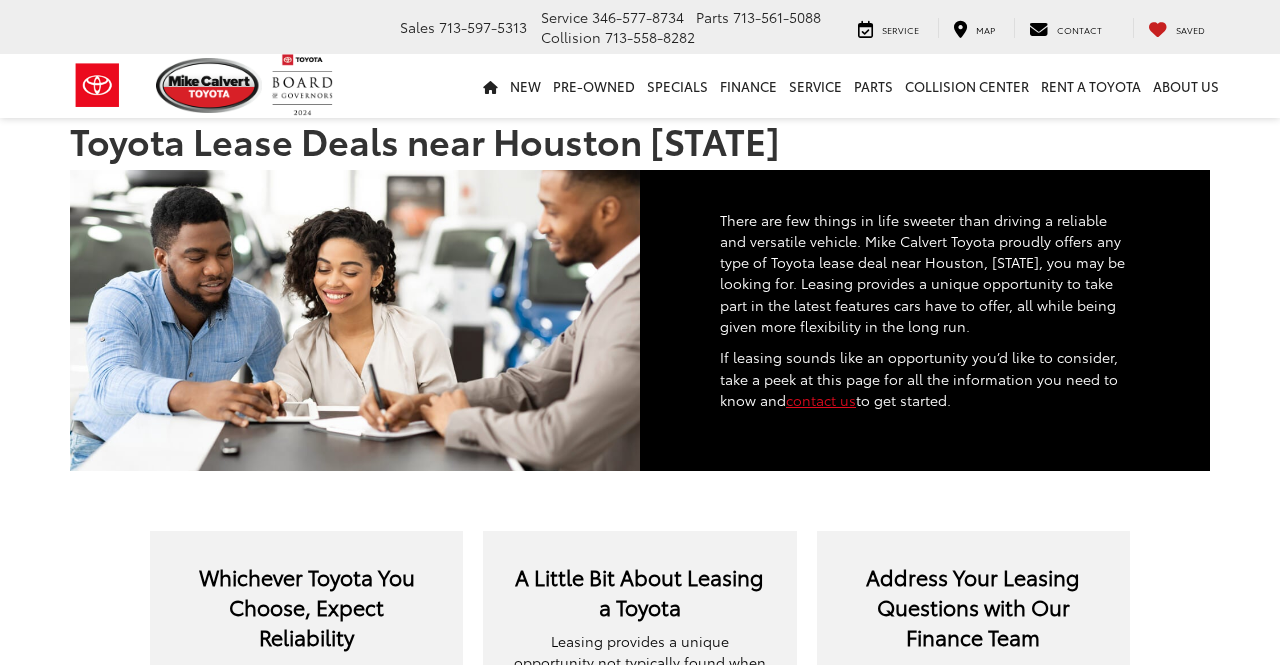 scroll, scrollTop: 0, scrollLeft: 0, axis: both 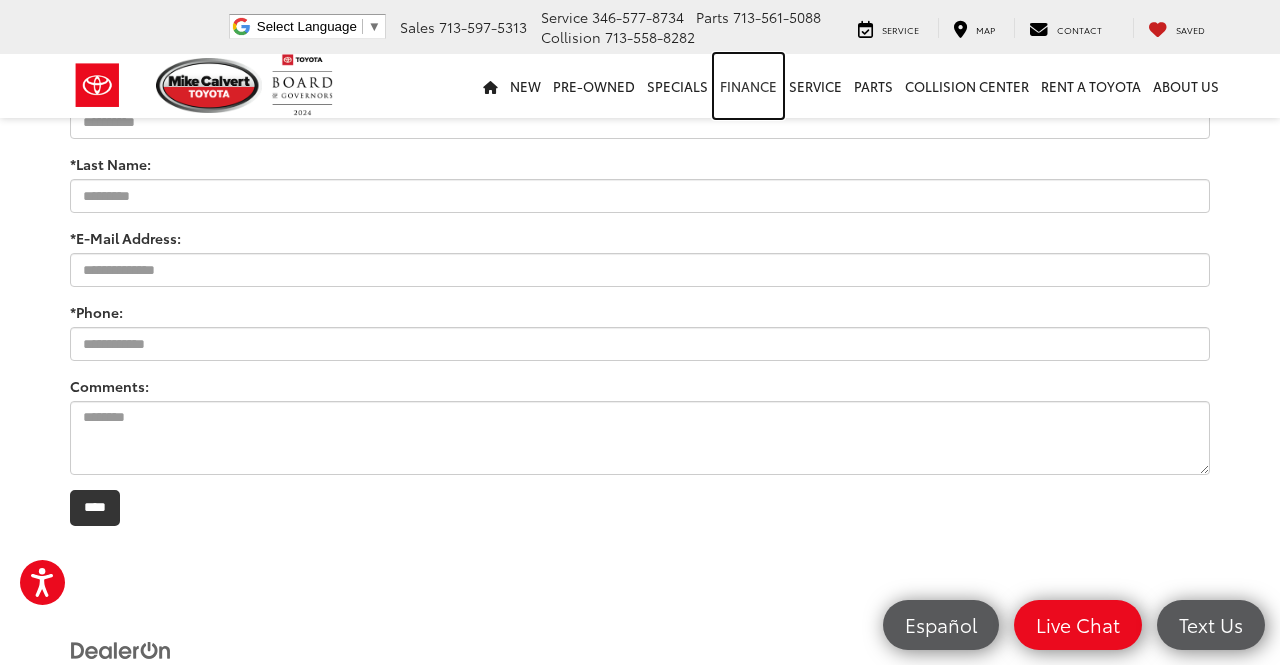 click on "Finance" at bounding box center (748, 86) 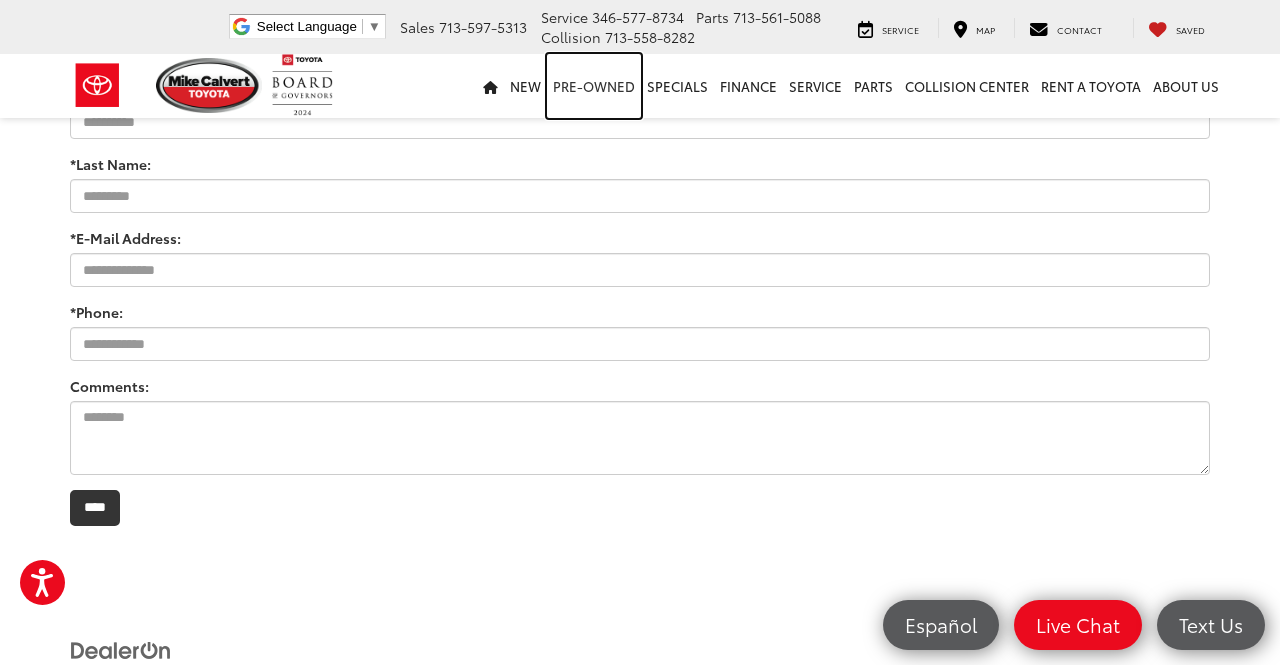 click on "Pre-Owned" at bounding box center (594, 86) 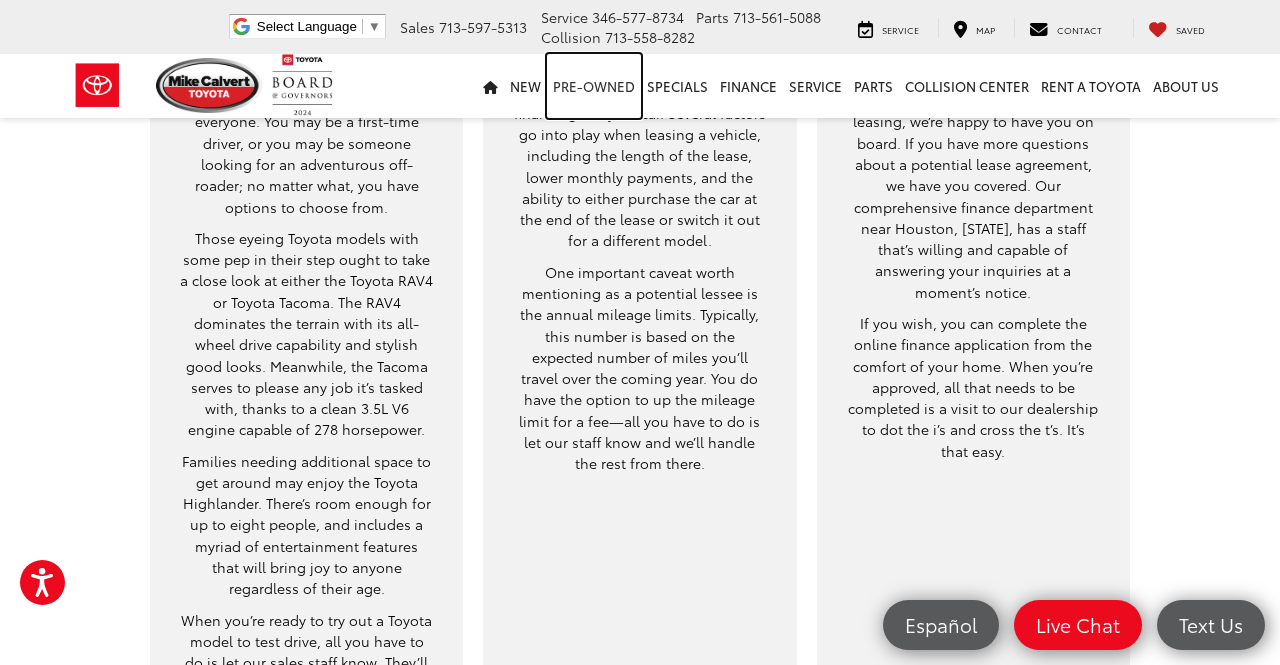 scroll, scrollTop: 0, scrollLeft: 0, axis: both 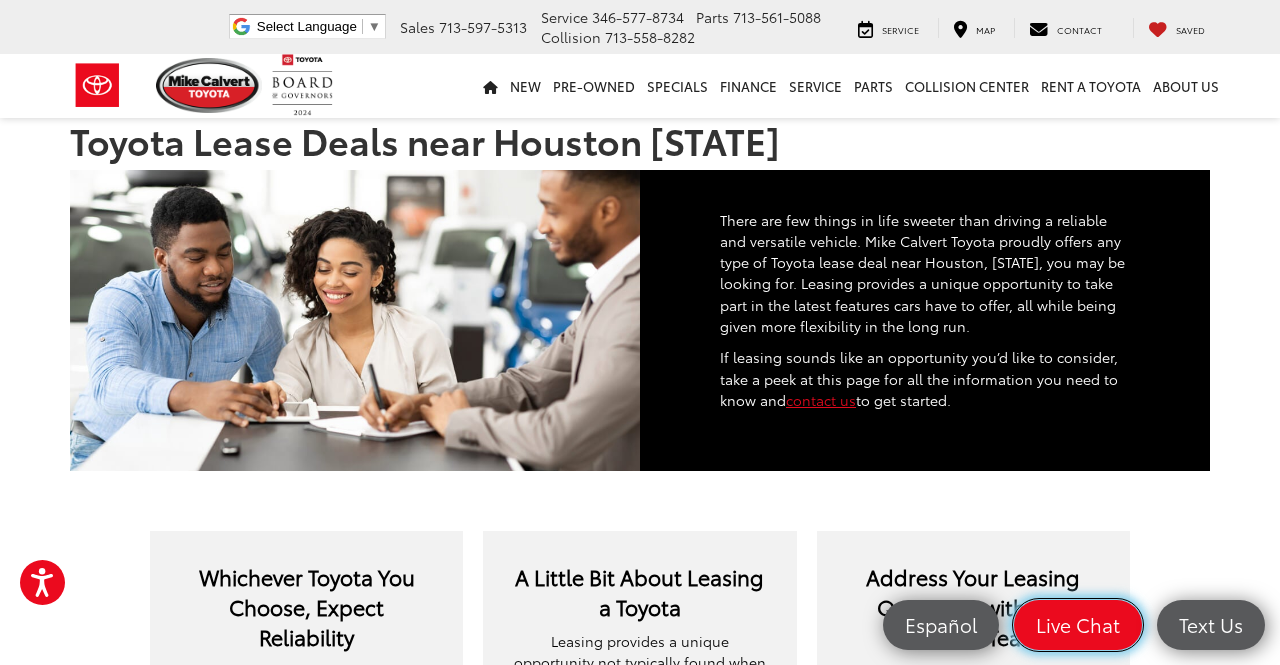 click on "Live Chat" at bounding box center (1078, 624) 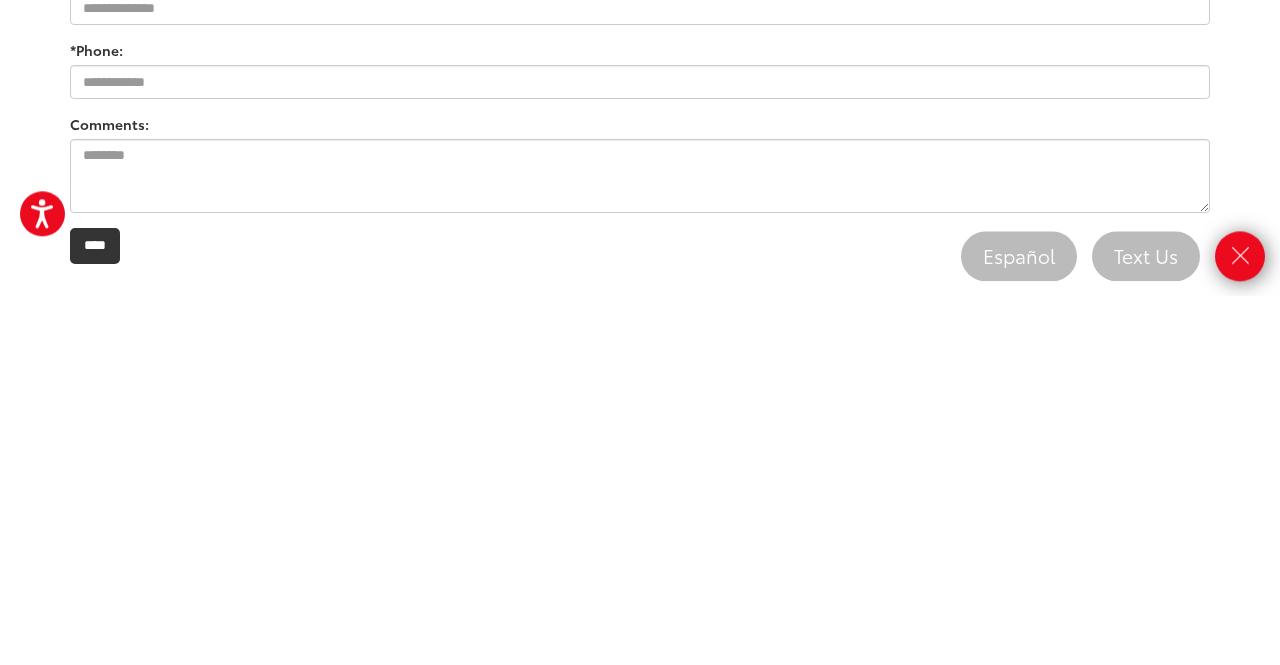 scroll, scrollTop: 1532, scrollLeft: 0, axis: vertical 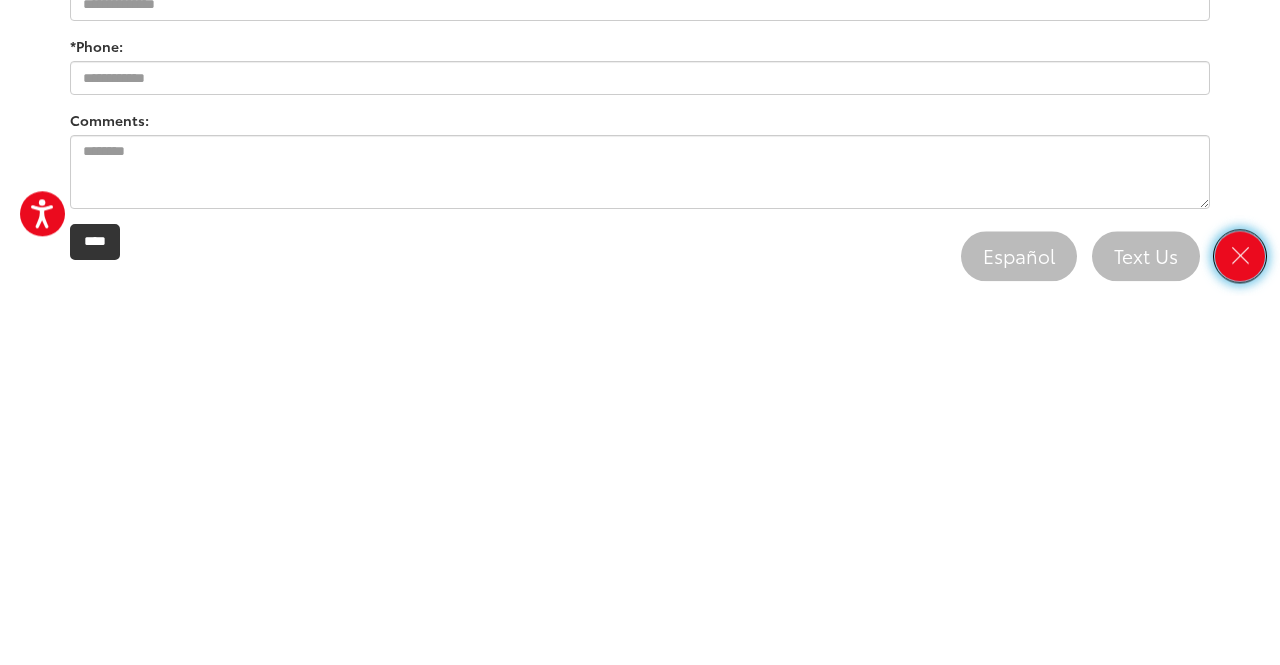 click at bounding box center [1240, 624] 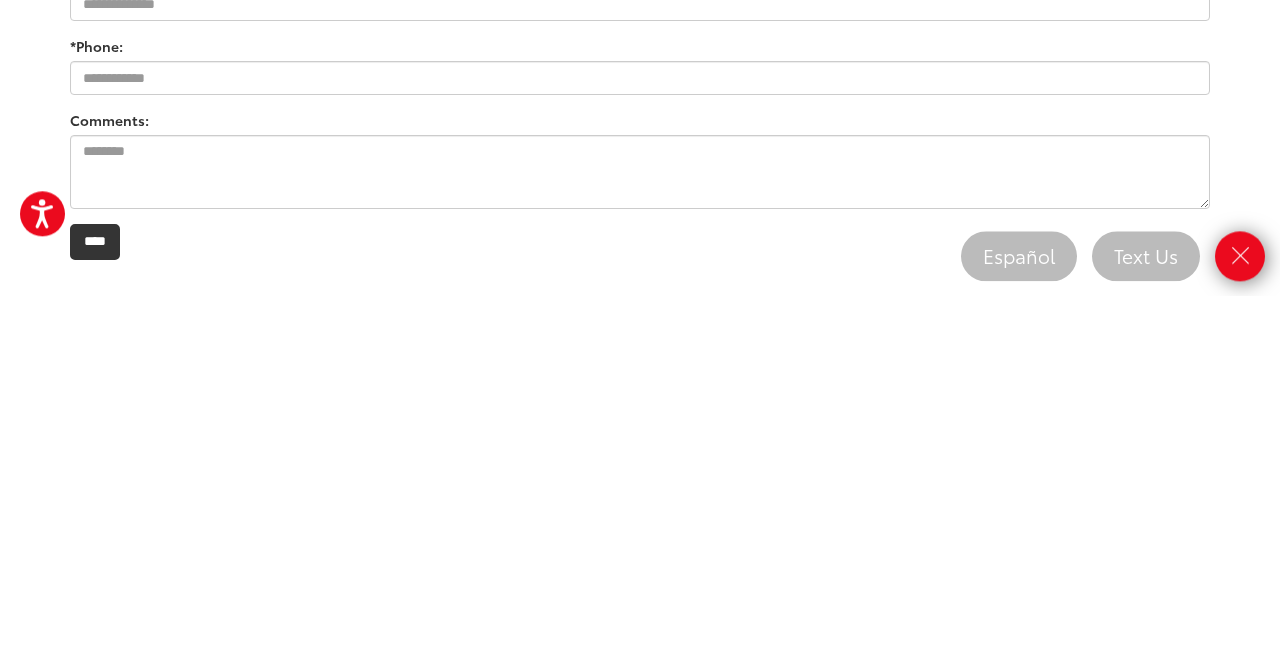 scroll, scrollTop: 1532, scrollLeft: 0, axis: vertical 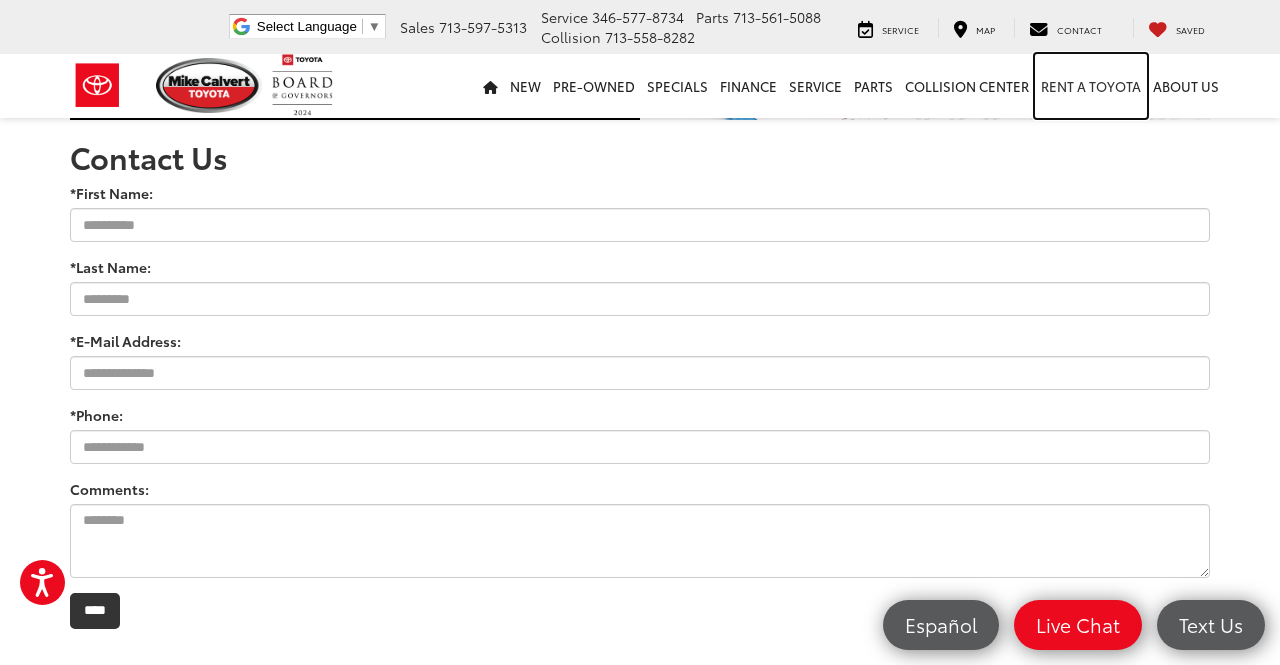 click on "Rent a Toyota" at bounding box center [1091, 86] 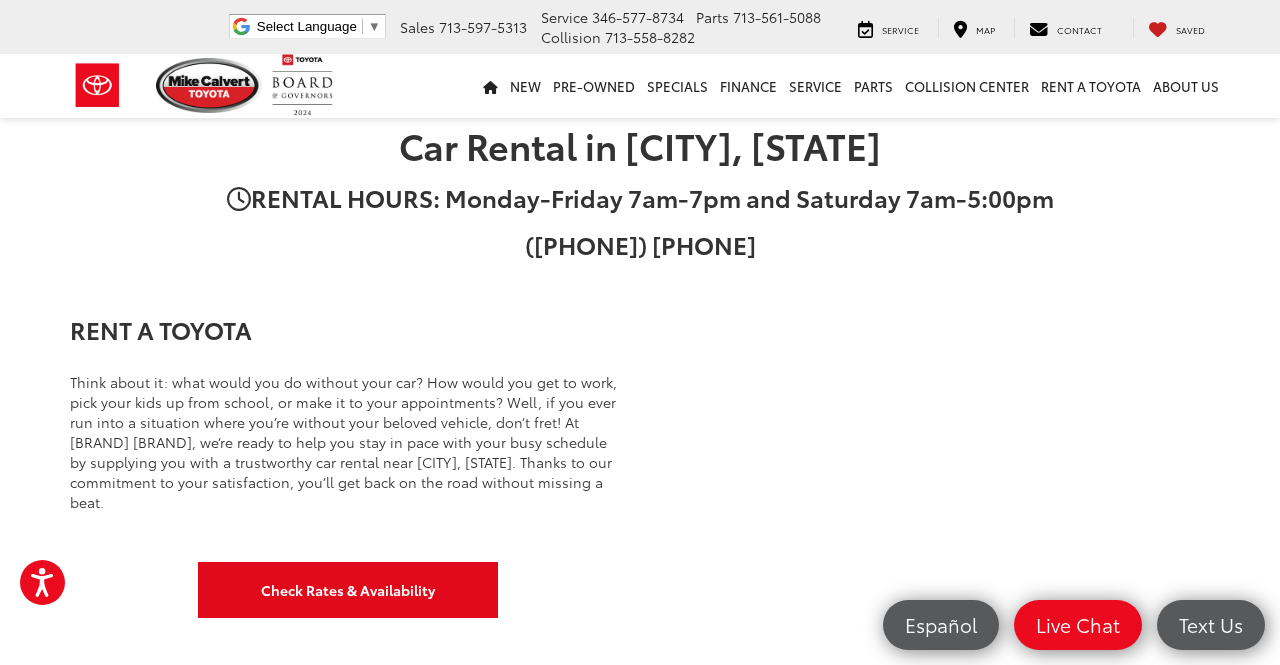 scroll, scrollTop: 352, scrollLeft: 0, axis: vertical 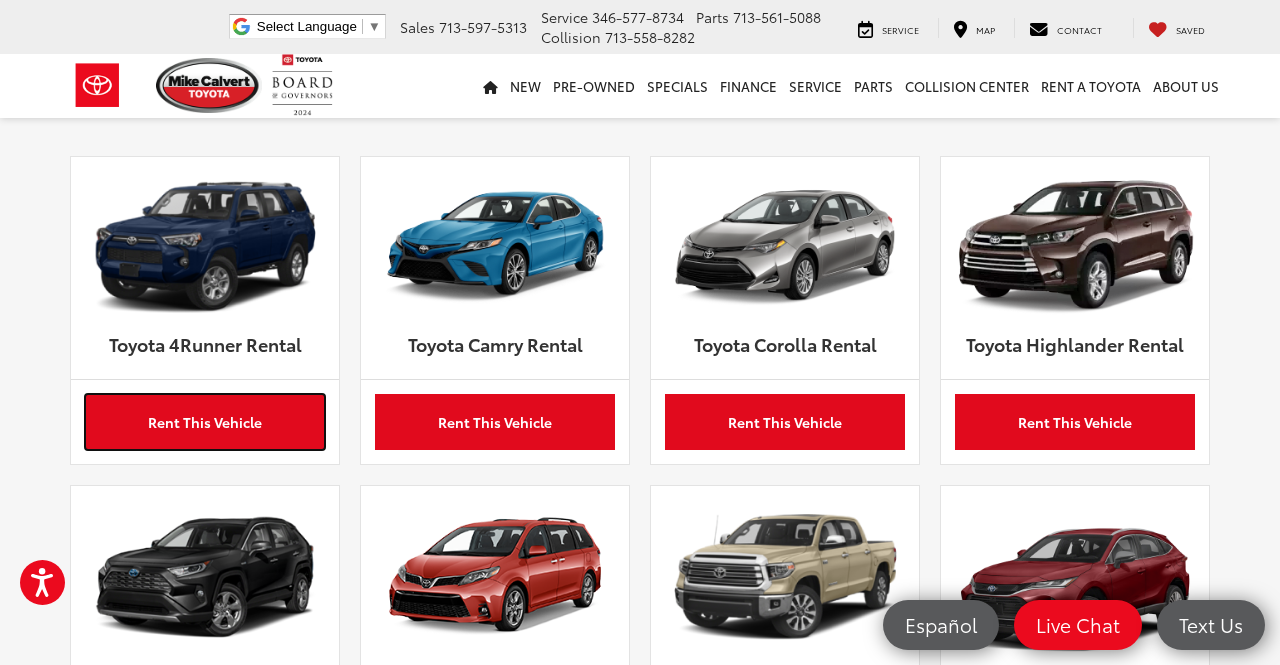 click on "Rent This Vehicle" at bounding box center (205, 422) 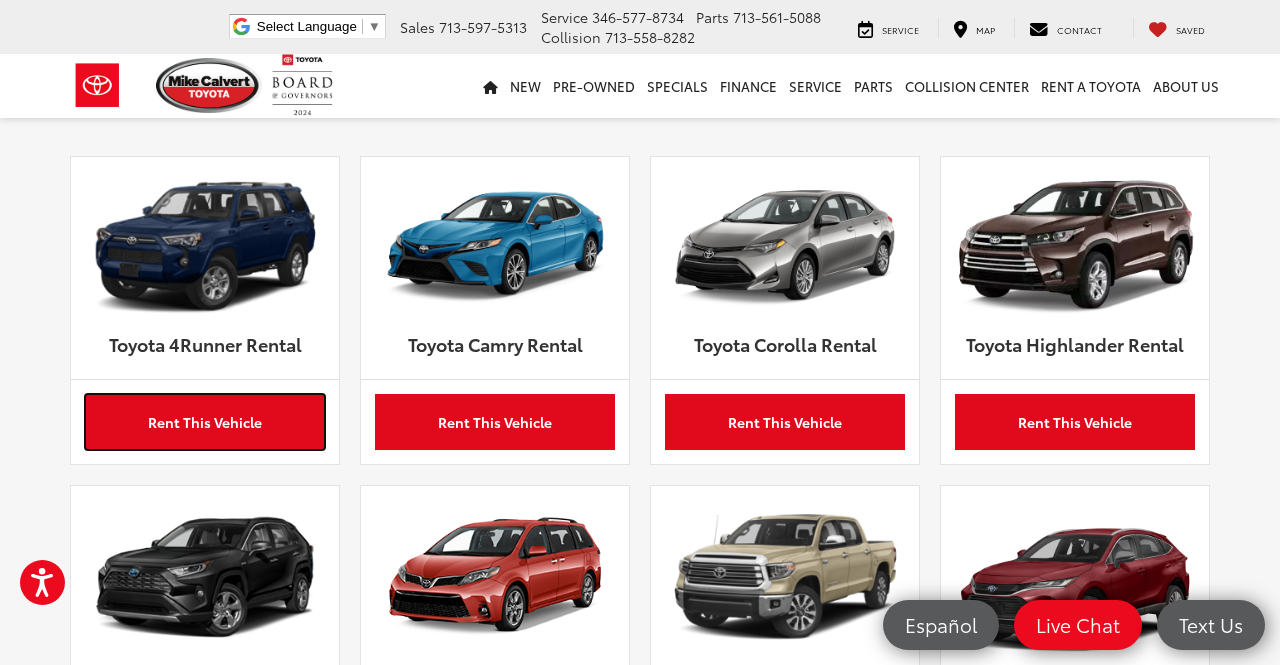 scroll, scrollTop: 1013, scrollLeft: 0, axis: vertical 